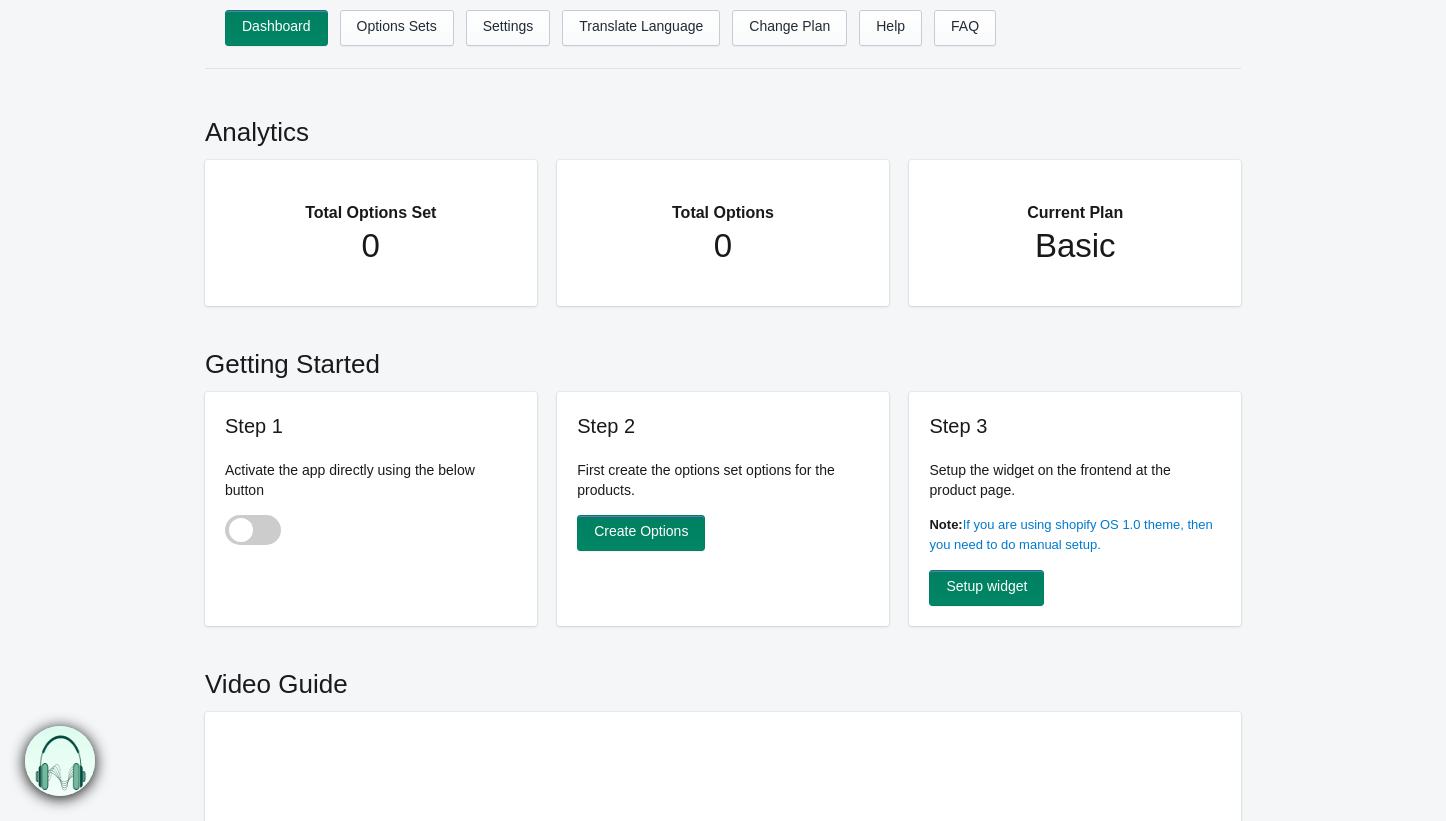 scroll, scrollTop: 0, scrollLeft: 0, axis: both 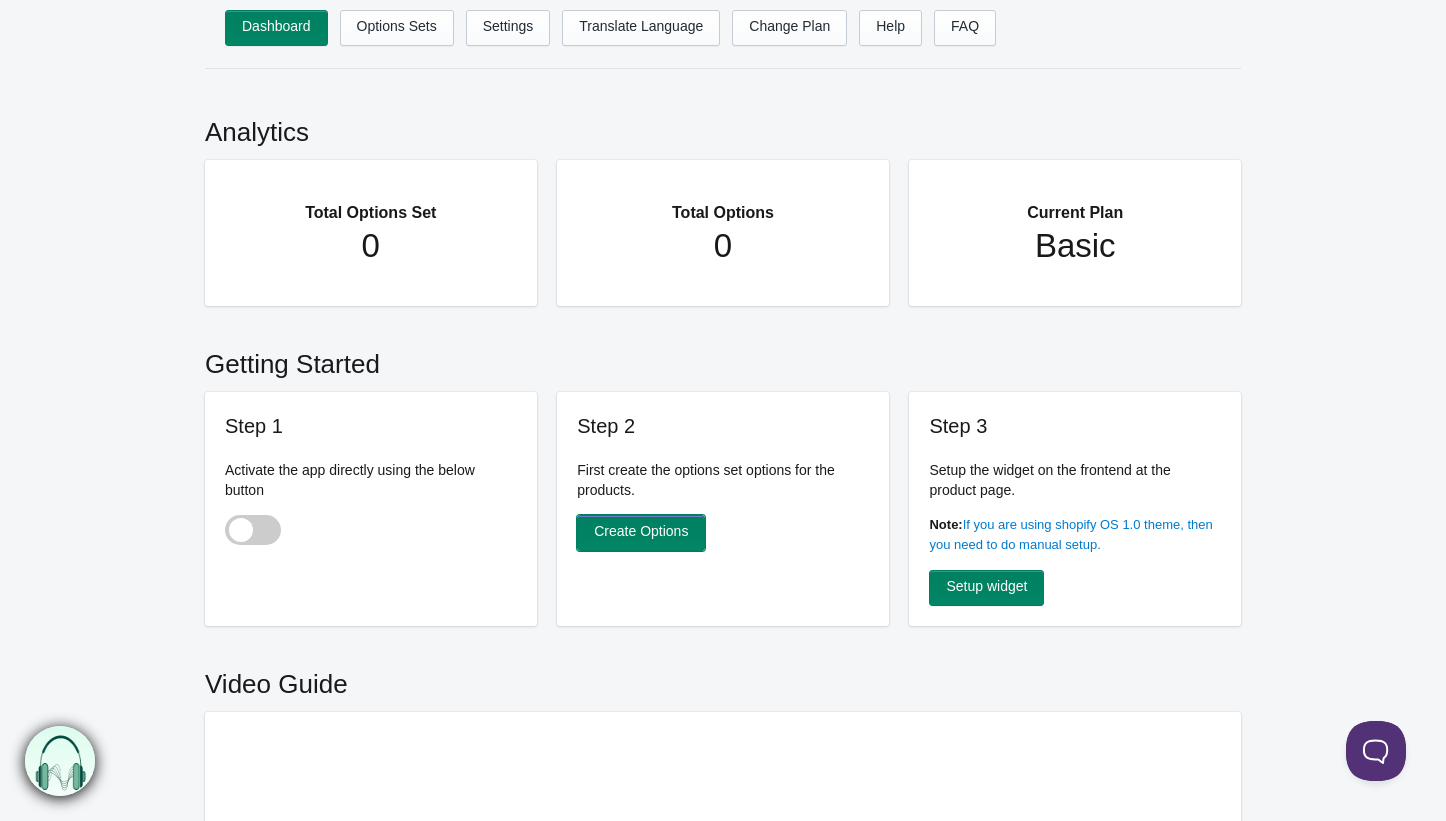 click on "Create Options" at bounding box center [641, 533] 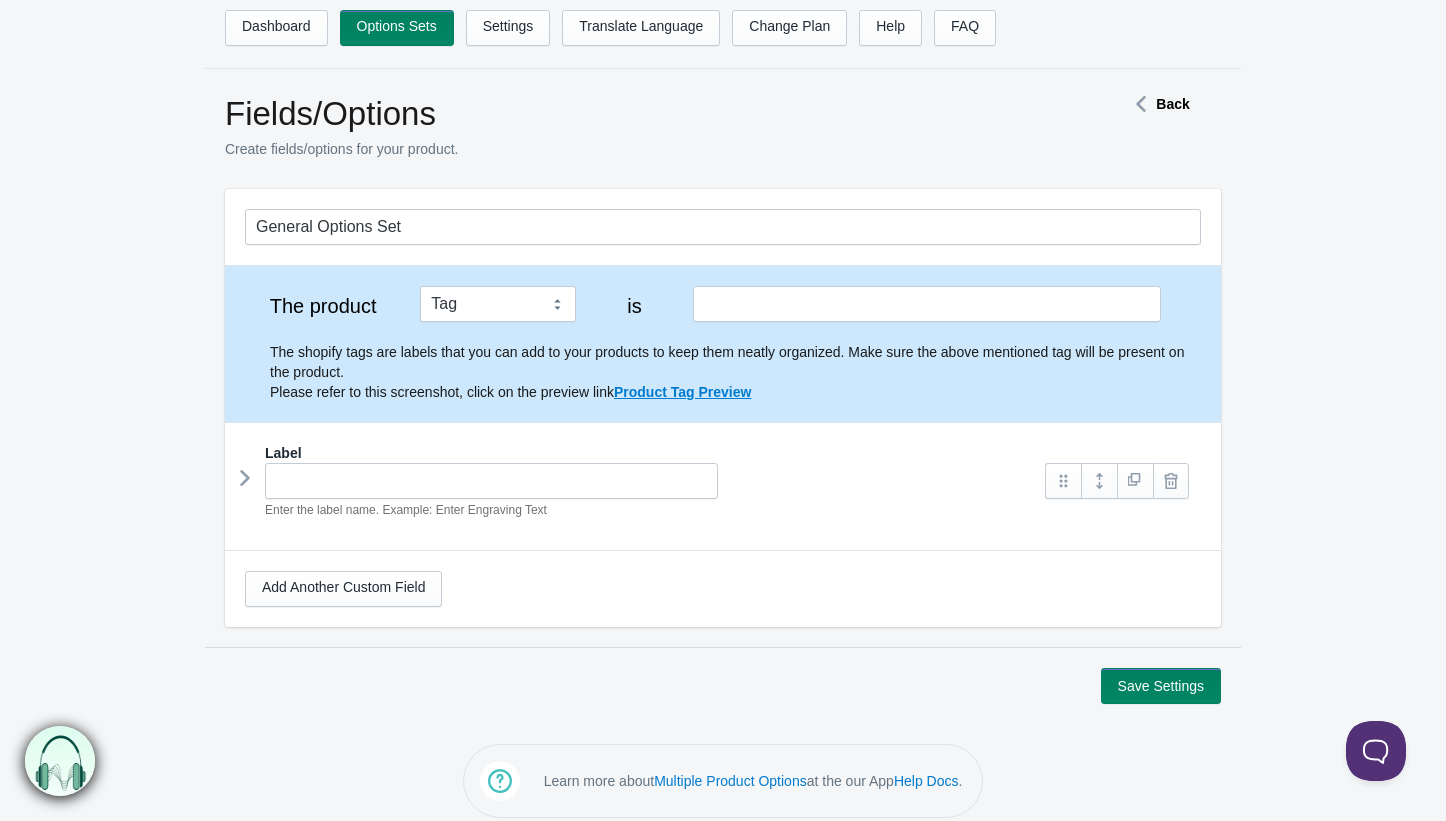 scroll, scrollTop: 0, scrollLeft: 0, axis: both 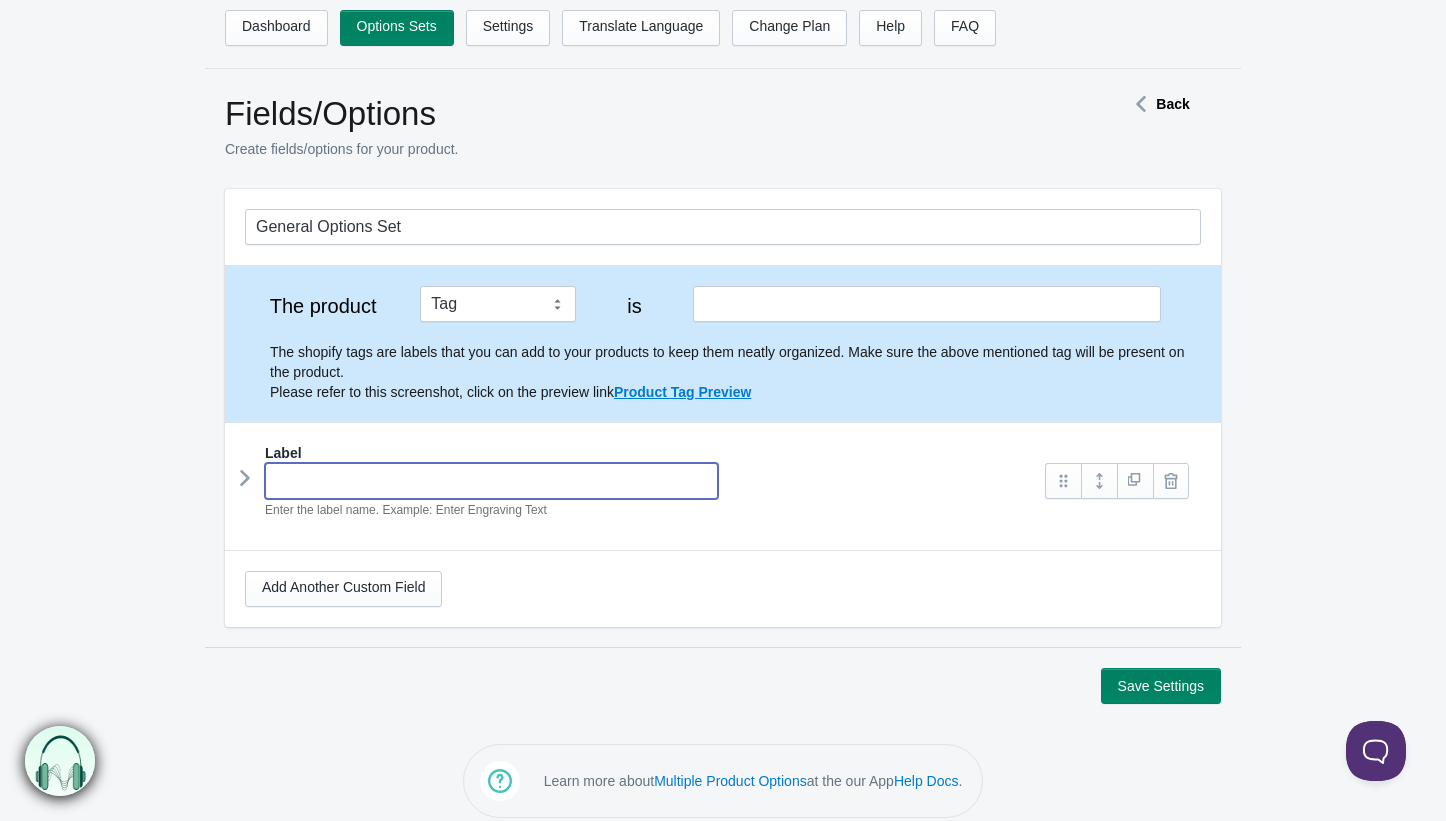 click at bounding box center (491, 481) 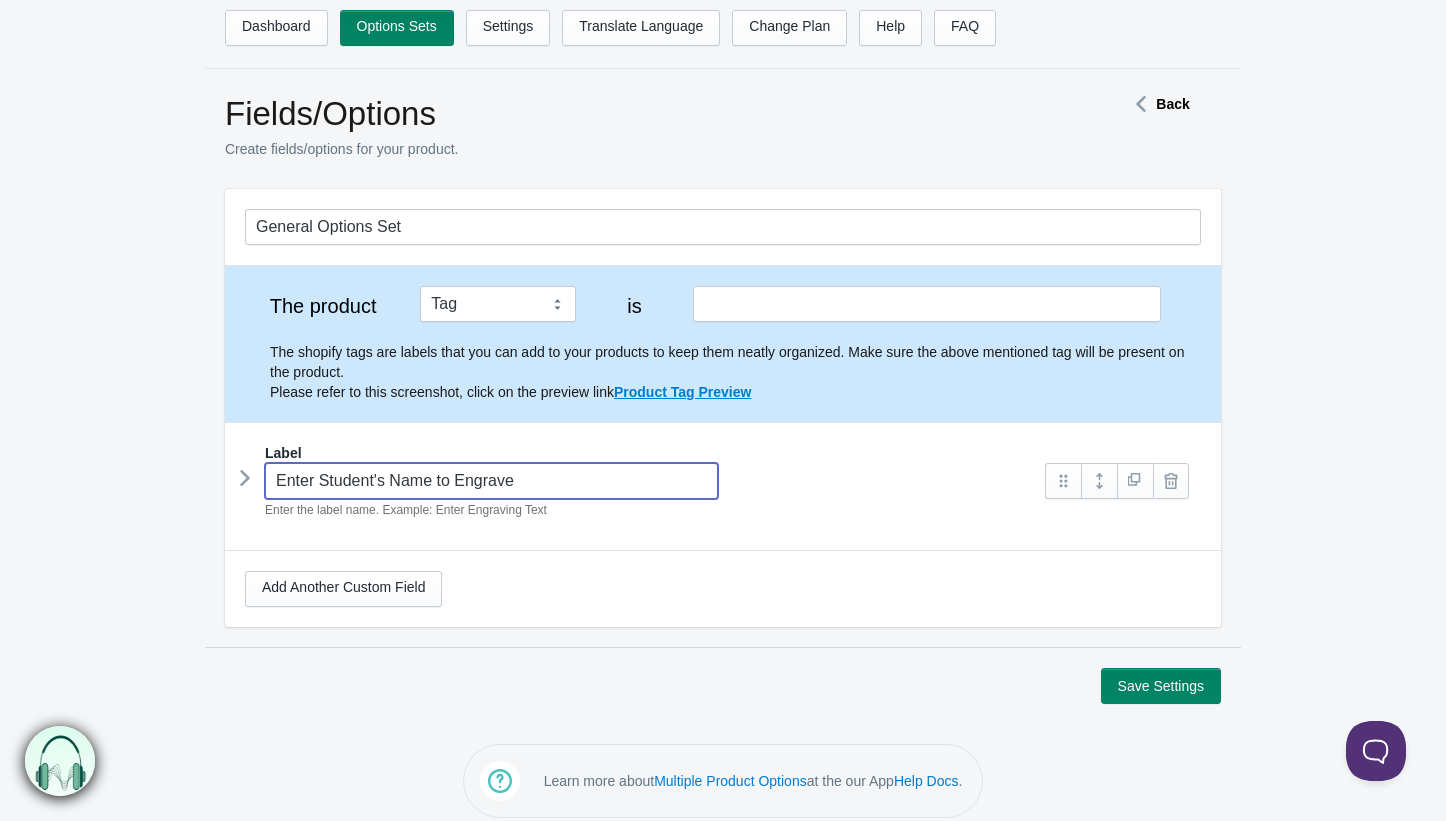 type on "Enter Student's Name to Engrave" 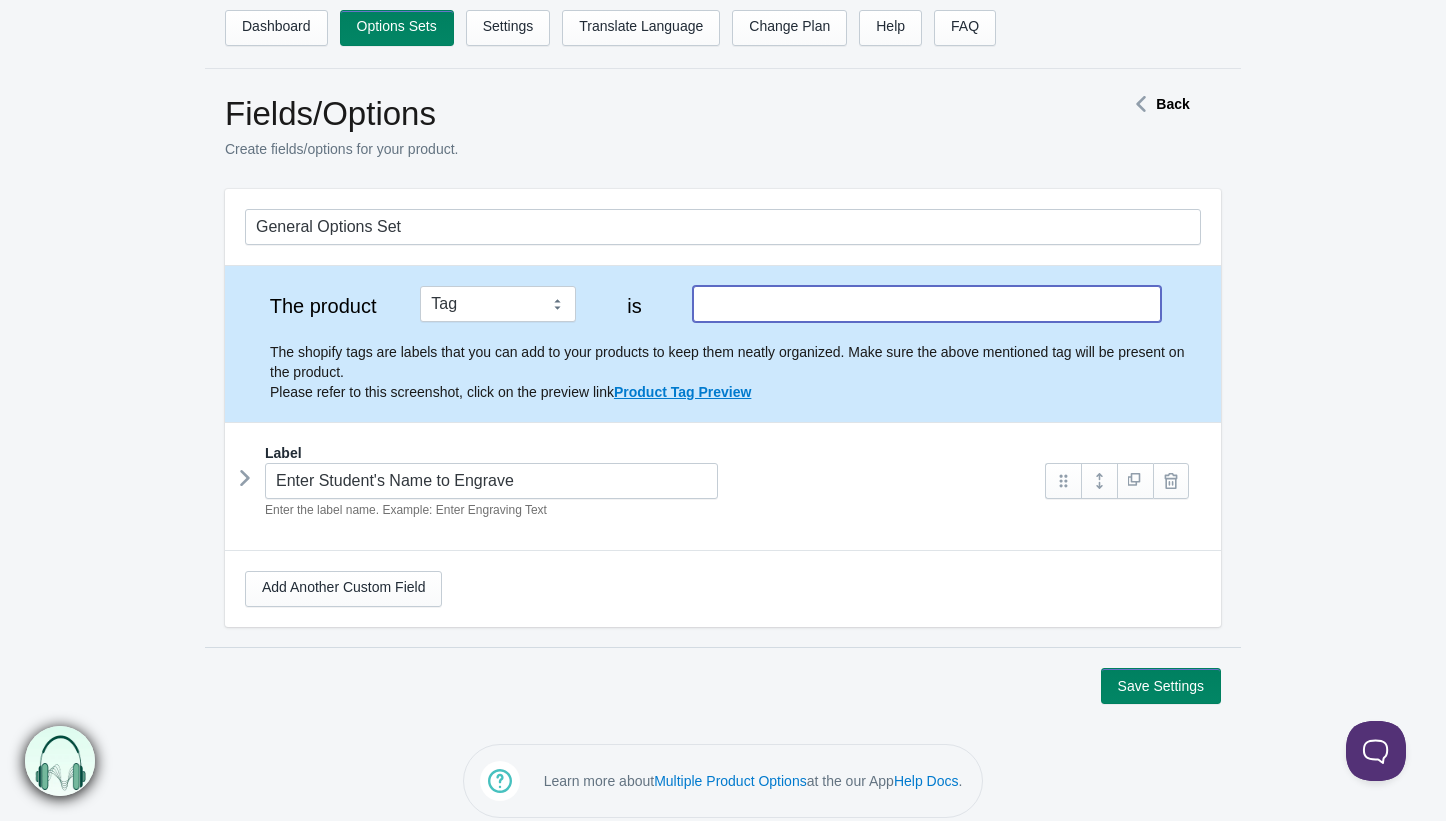 click at bounding box center (927, 304) 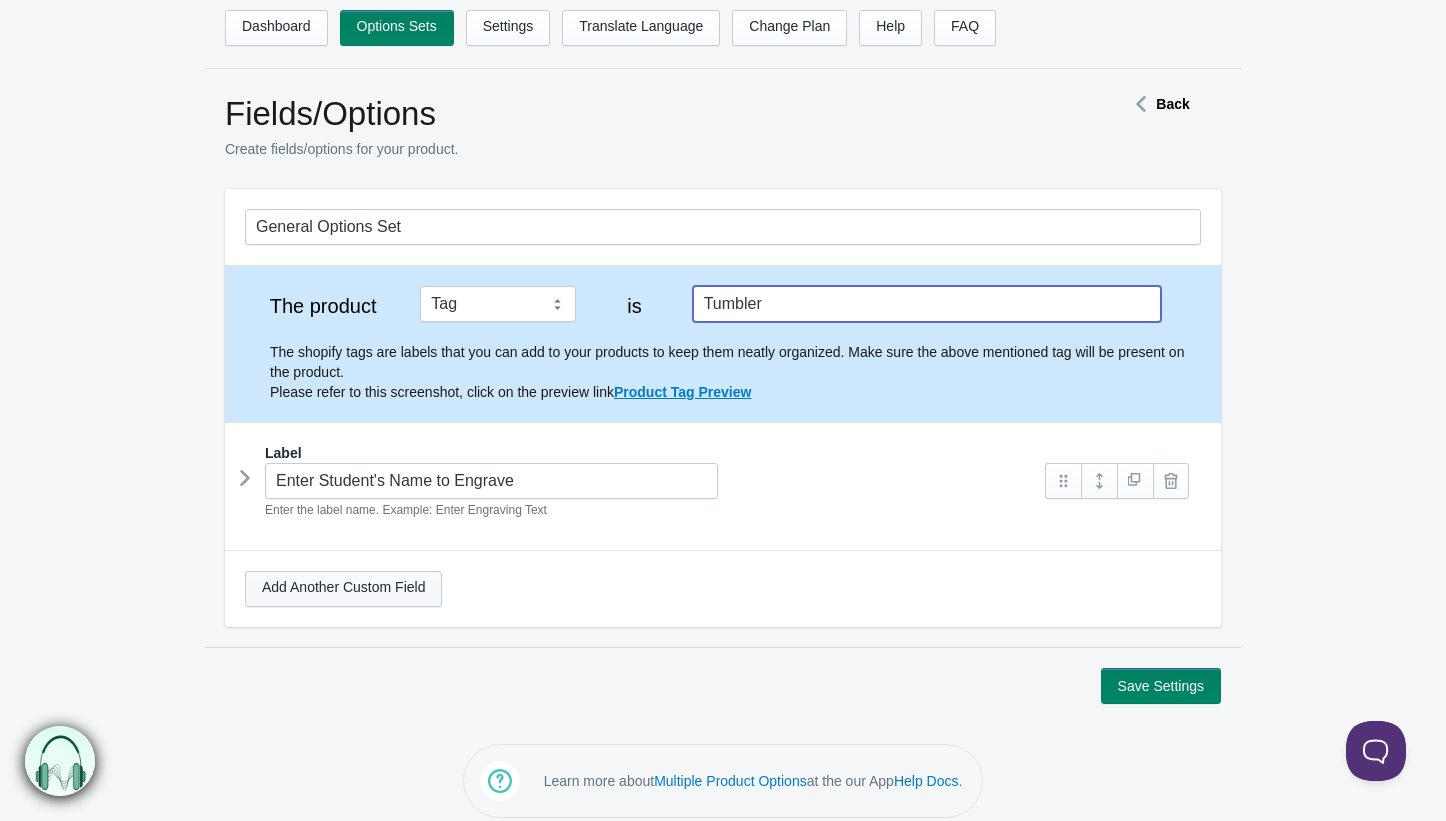 type on "Tumbler" 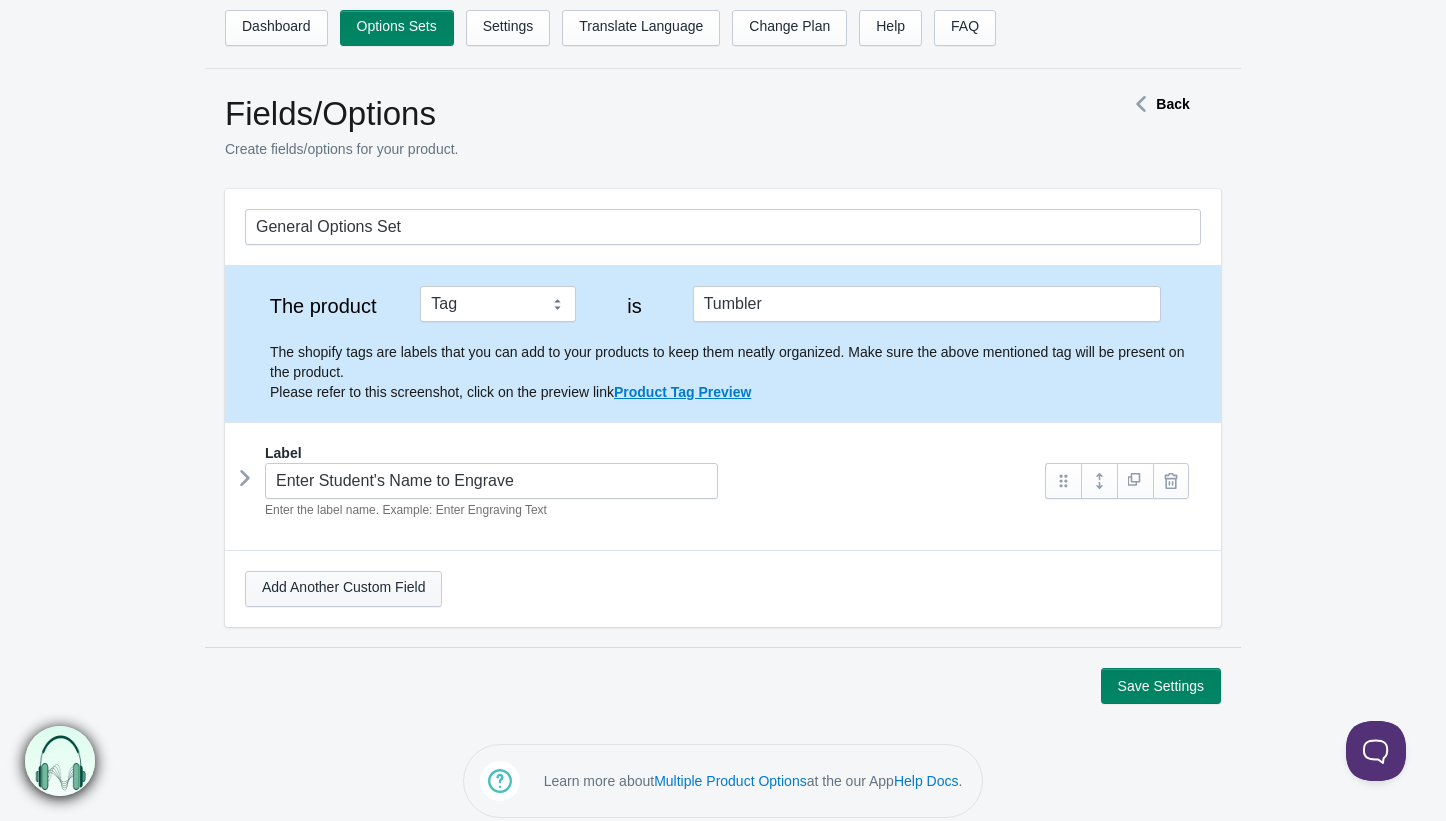 click on "Add Another Custom Field" at bounding box center (343, 589) 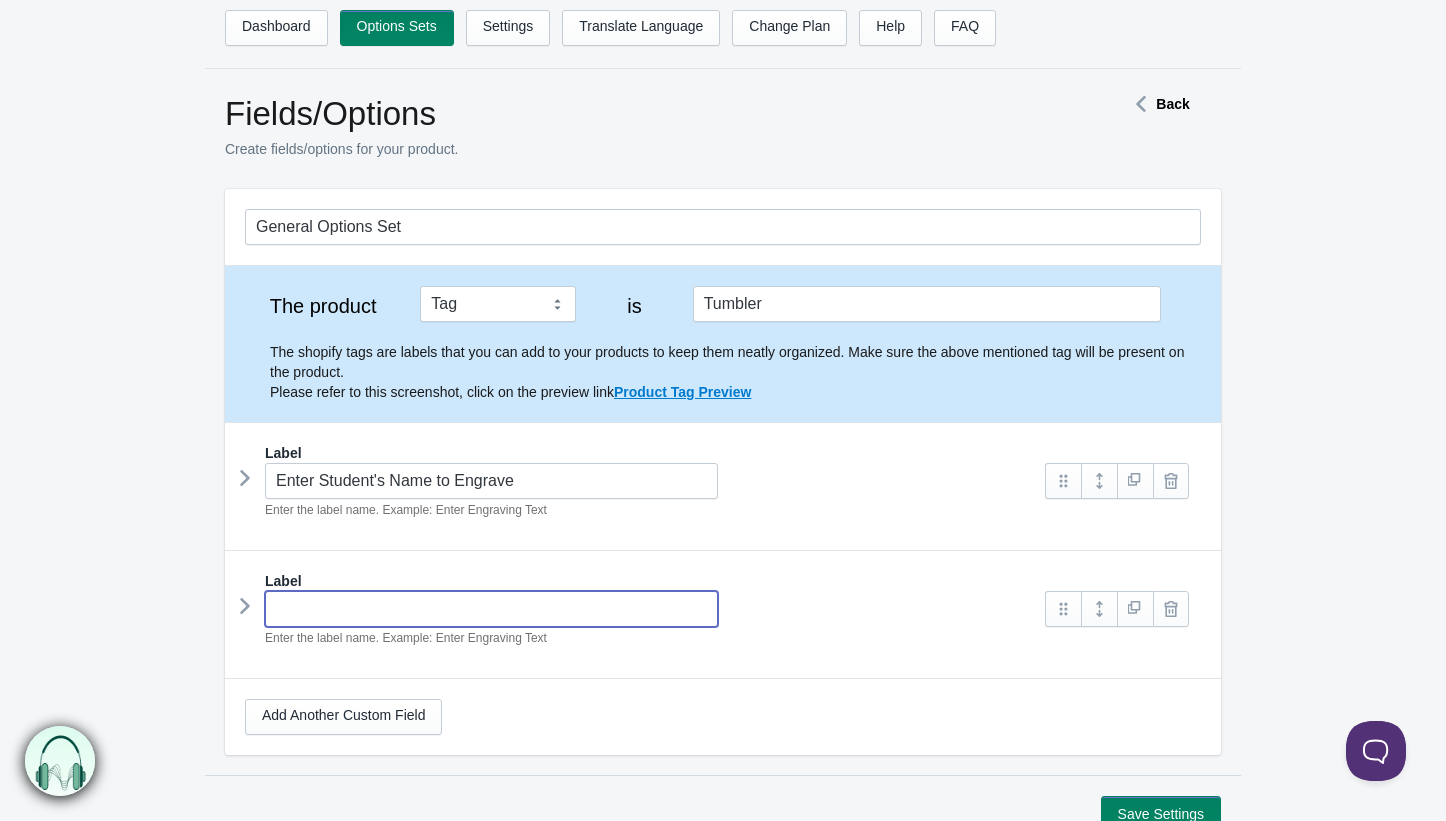 click at bounding box center (491, 609) 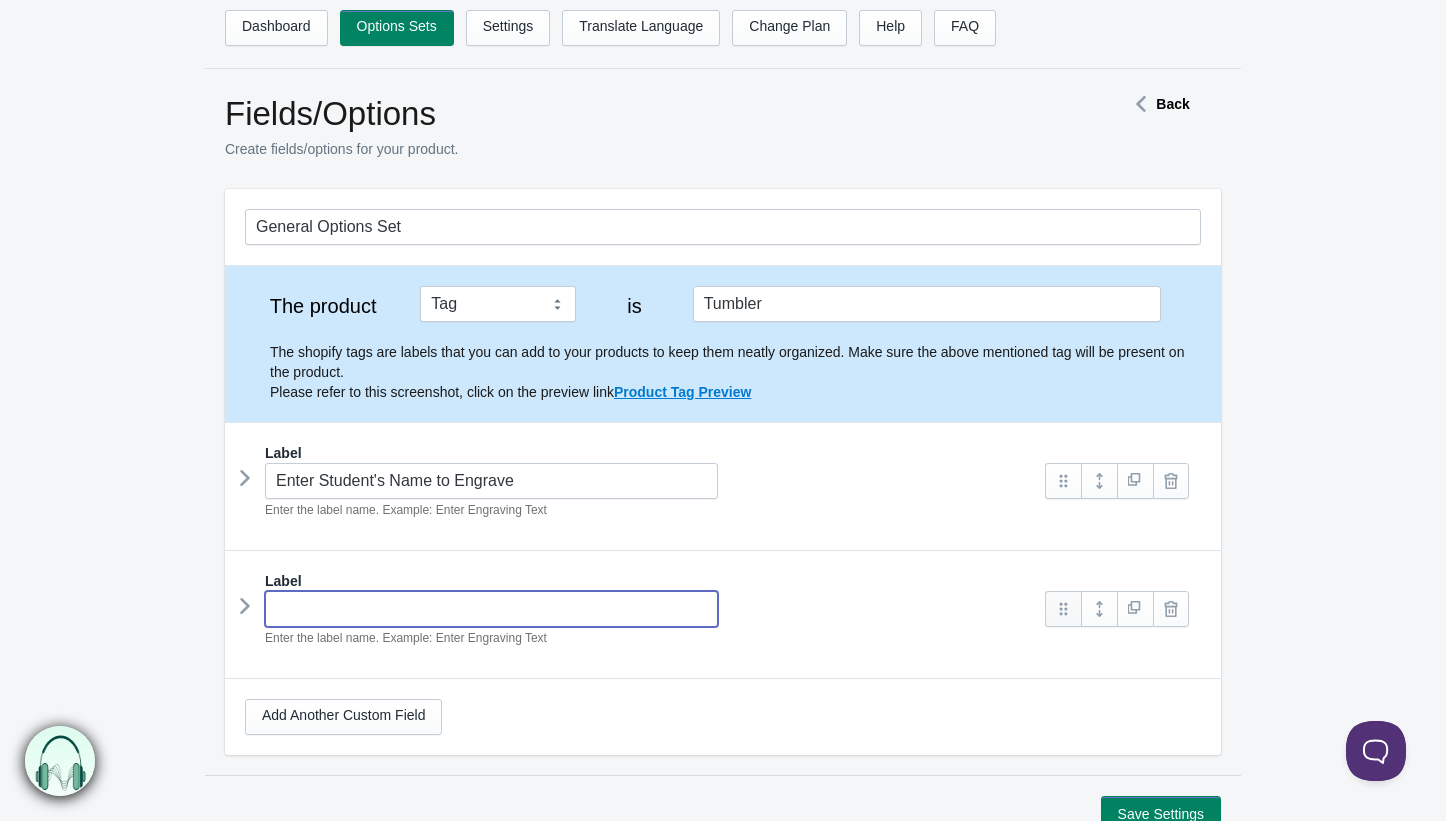 click at bounding box center (1063, 609) 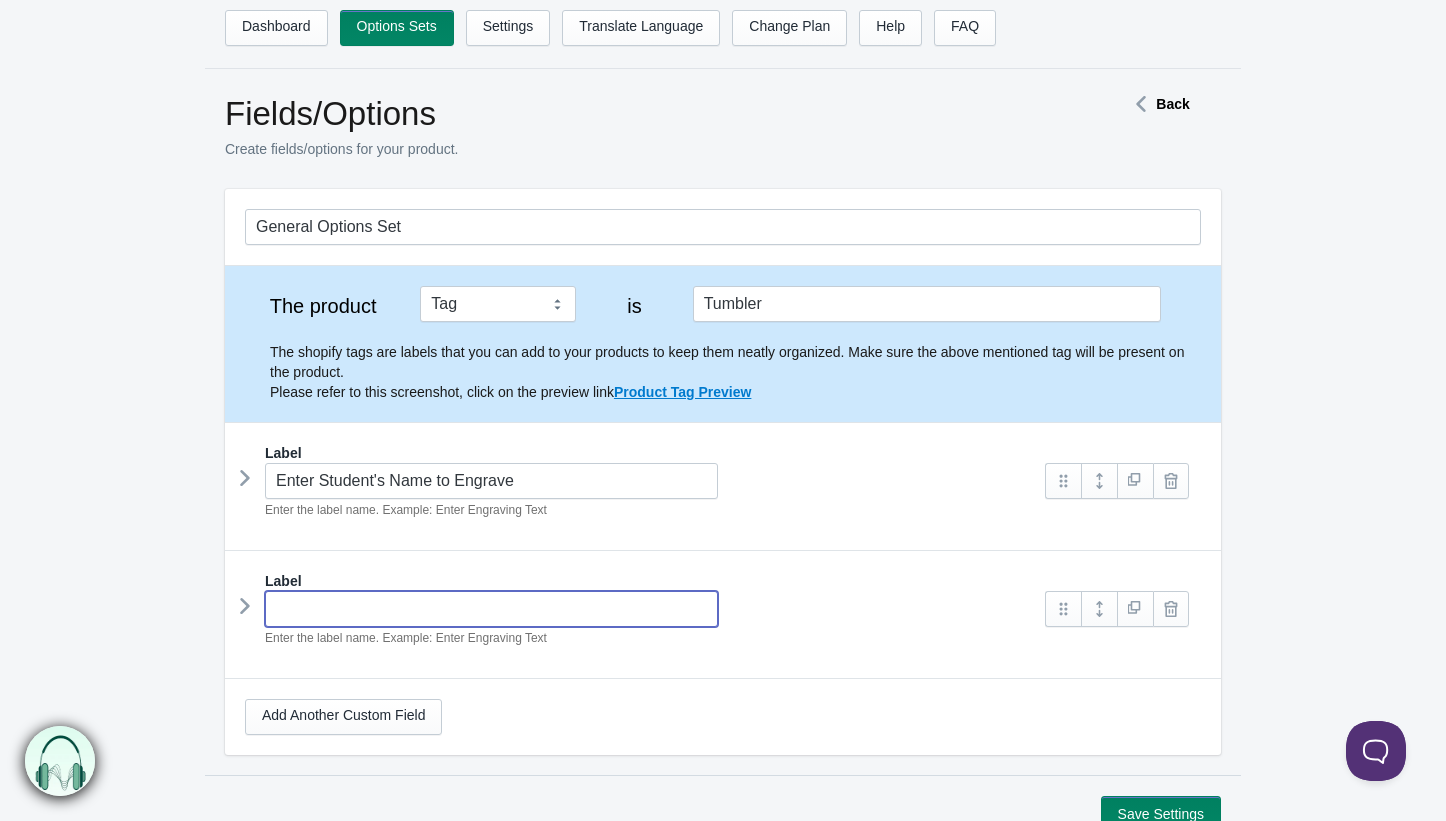 click on "Enter the label name. Example: Enter Engraving Text" at bounding box center [635, 619] 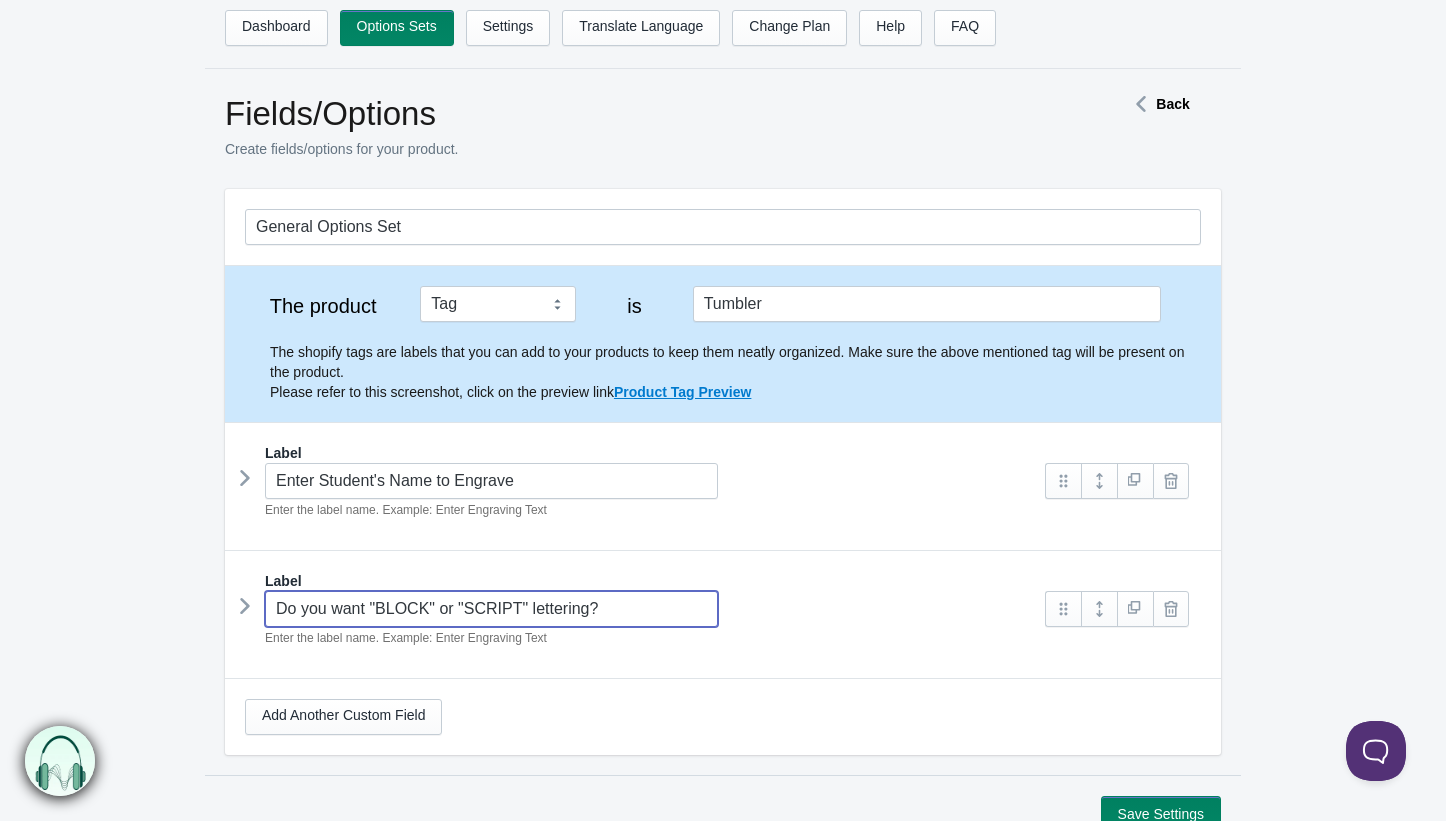 click on "Label" at bounding box center (723, 581) 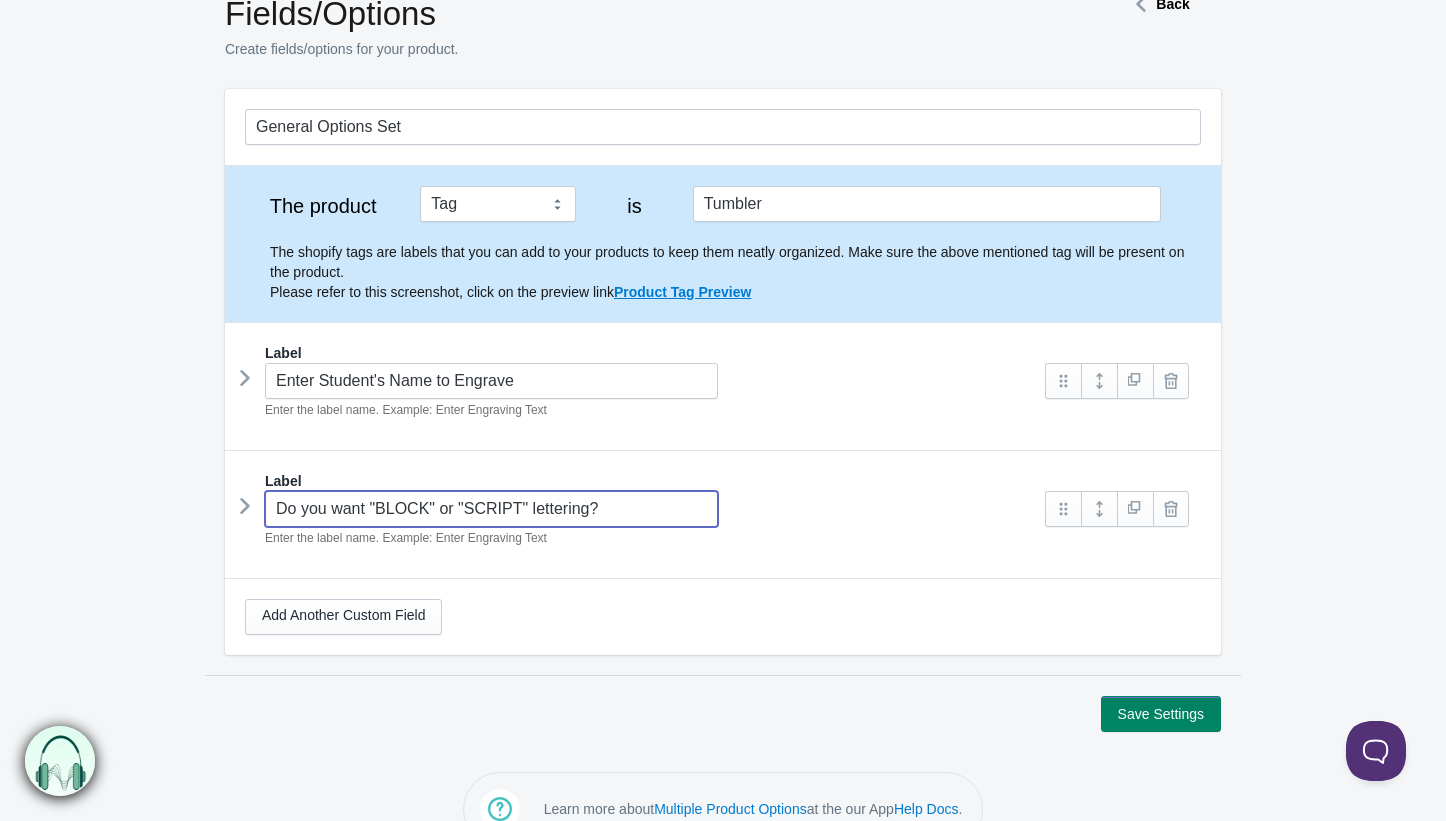 scroll, scrollTop: 145, scrollLeft: 0, axis: vertical 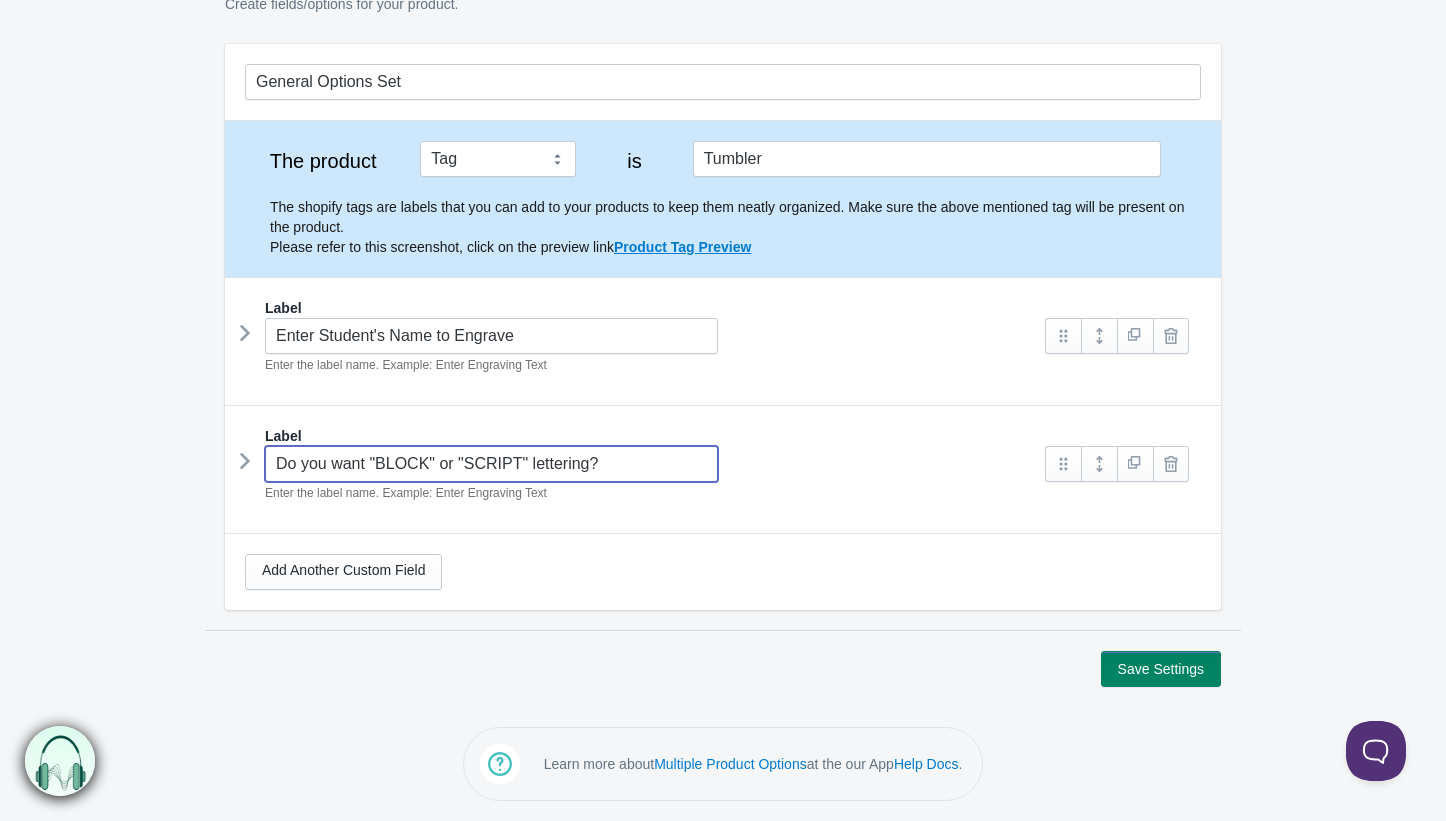 type on "Do you want "BLOCK" or "SCRIPT" lettering?" 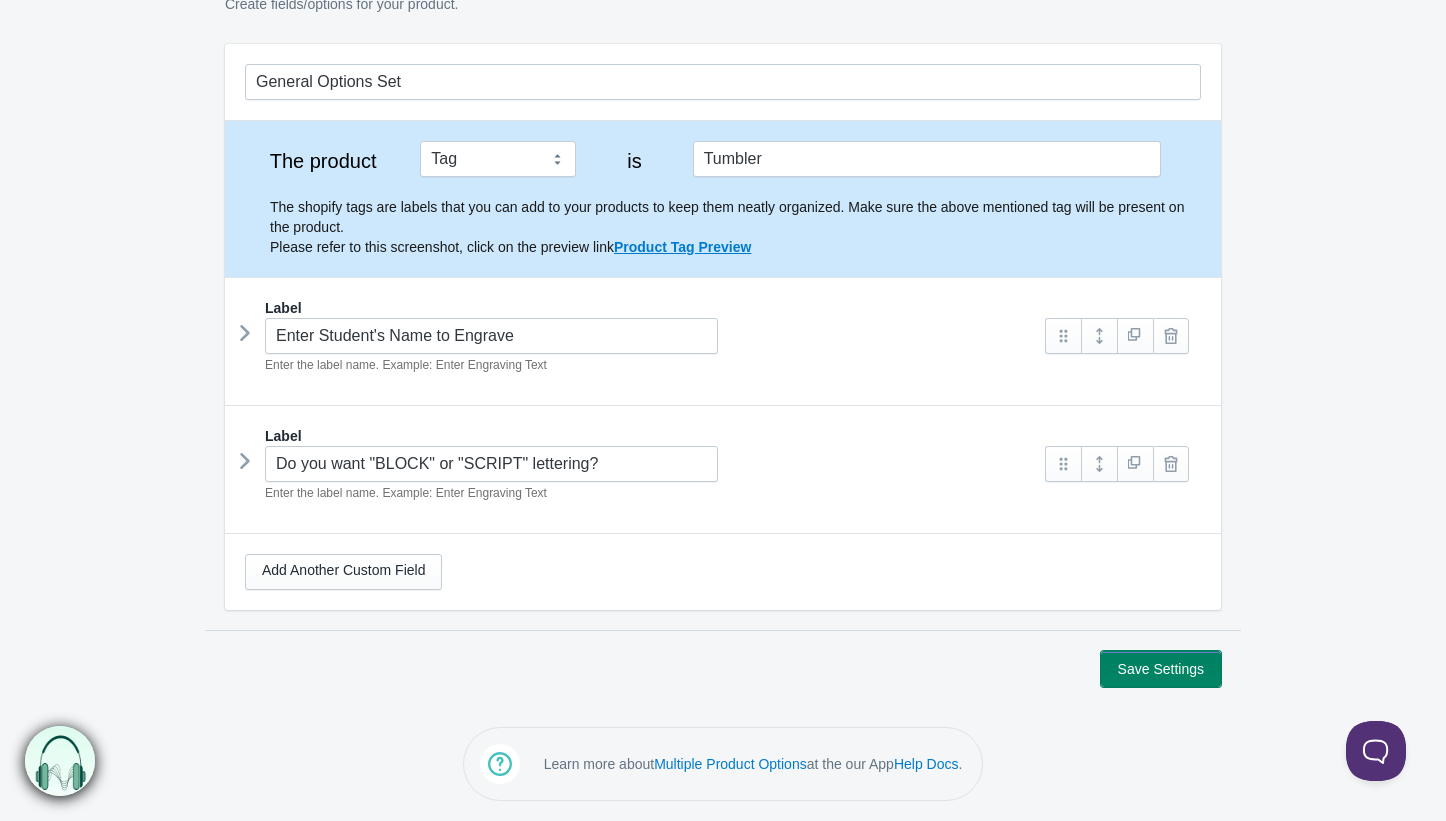 drag, startPoint x: 1142, startPoint y: 671, endPoint x: 1120, endPoint y: 673, distance: 22.090721 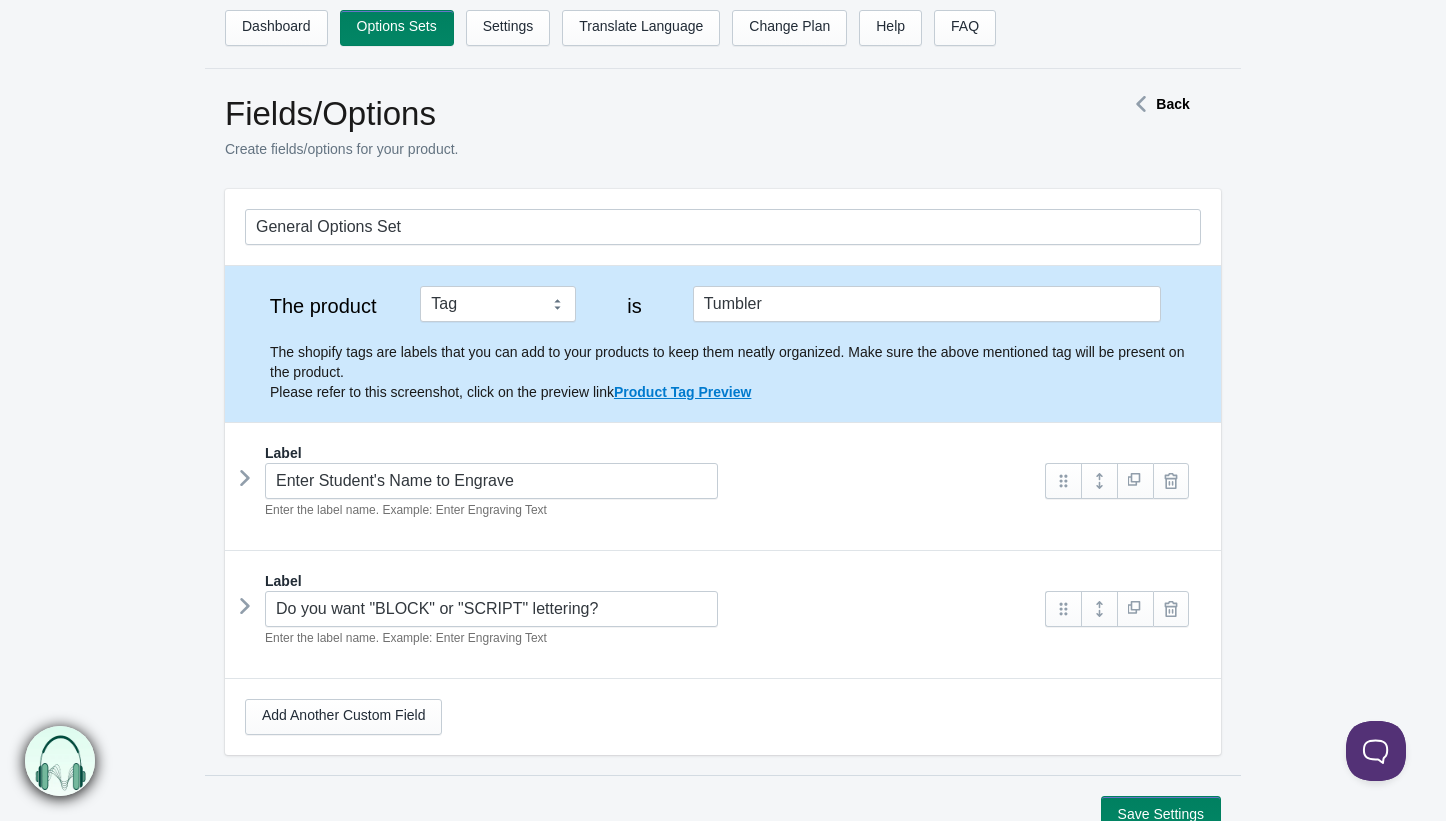 scroll, scrollTop: 0, scrollLeft: 0, axis: both 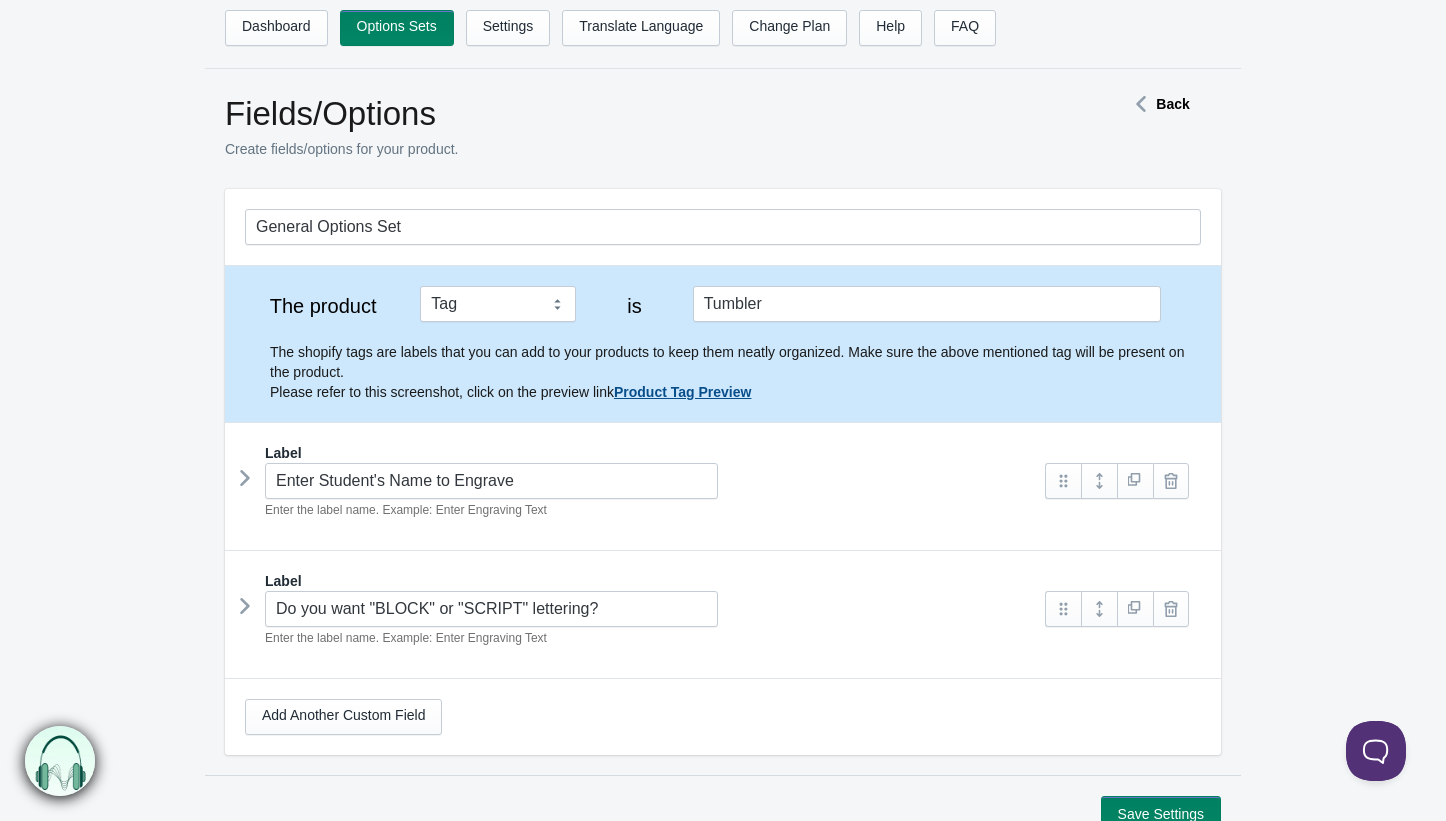 click on "Product Tag Preview" at bounding box center (682, 392) 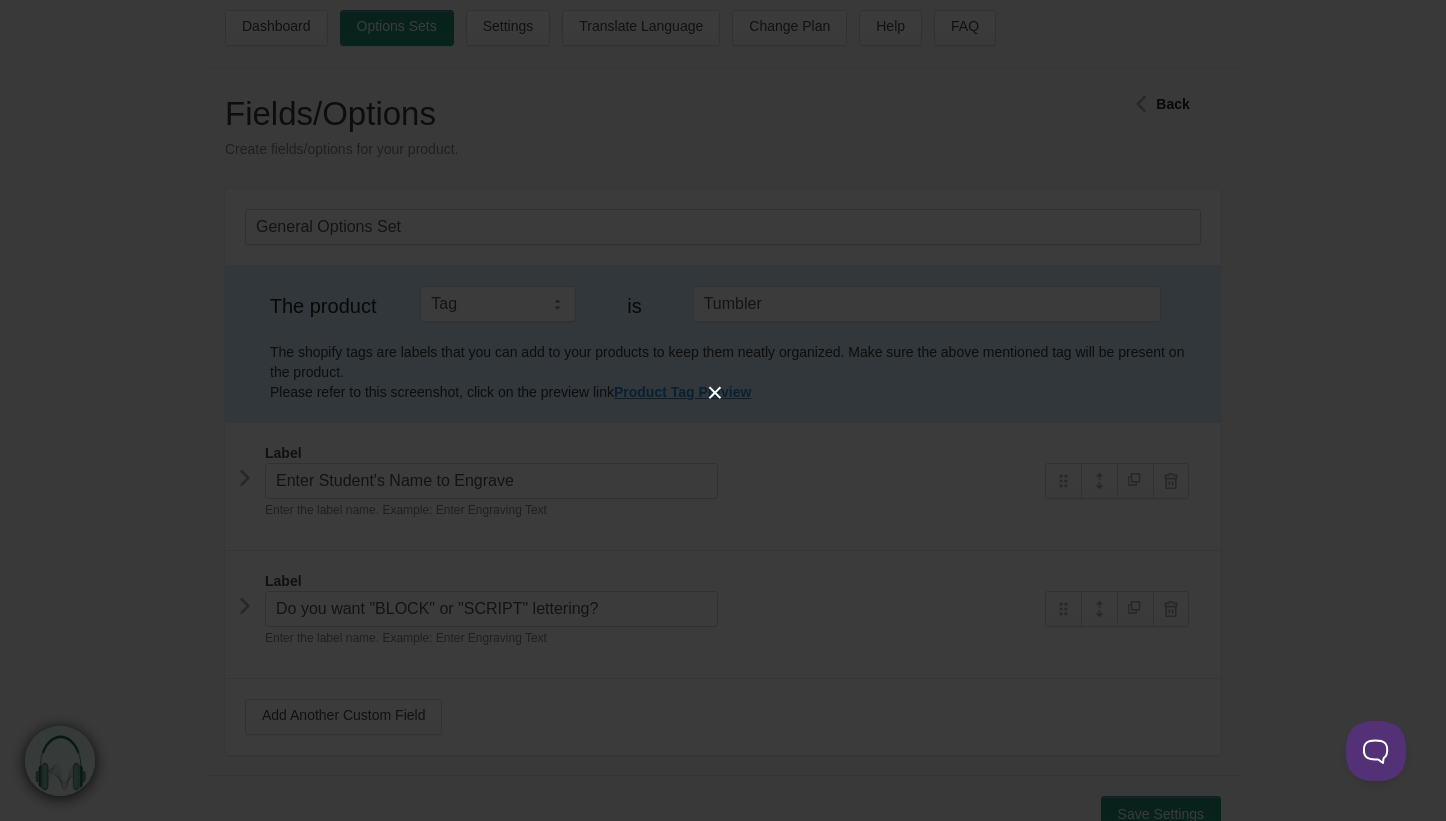 click on "×" at bounding box center (711, 393) 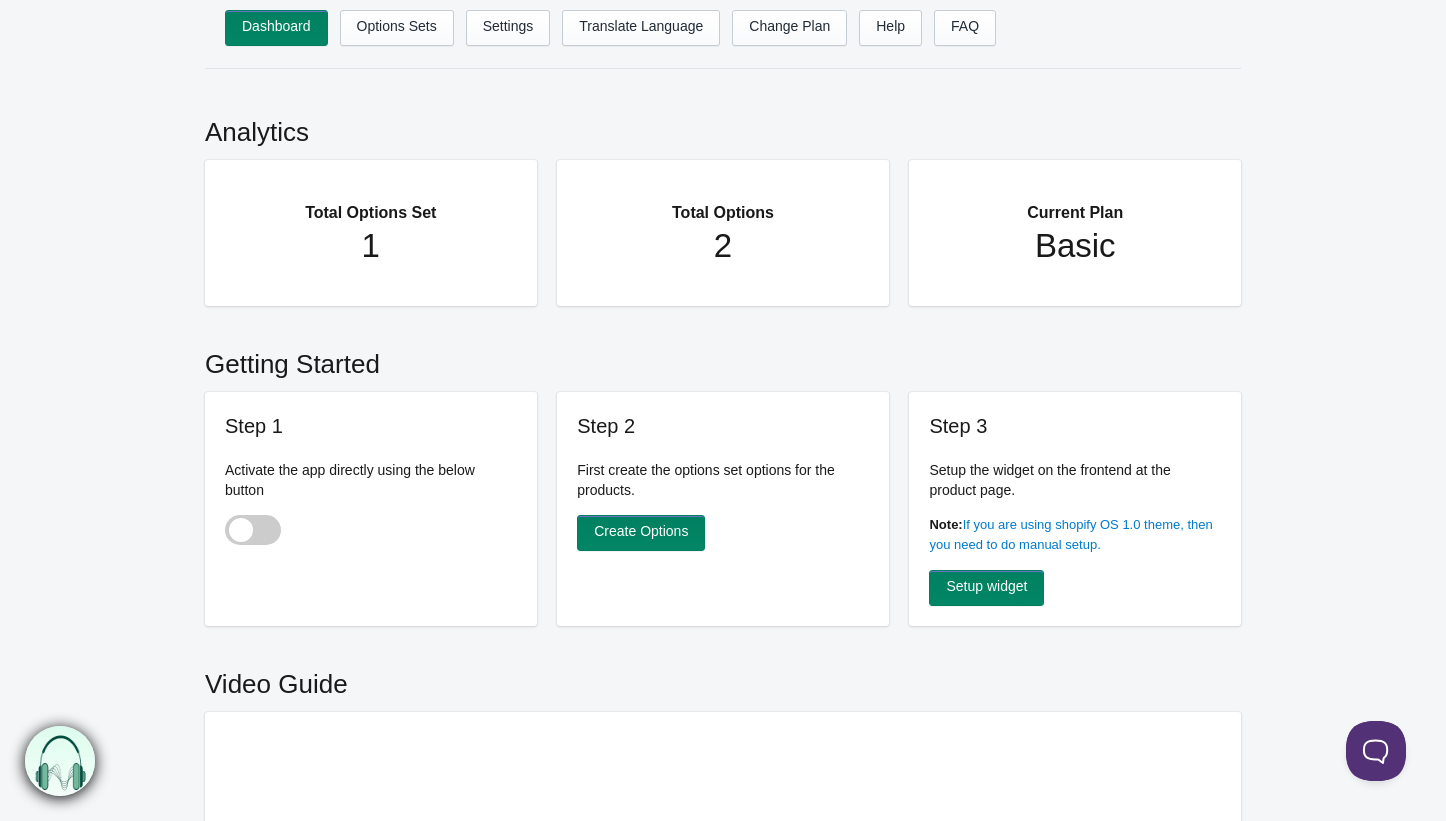scroll, scrollTop: 0, scrollLeft: 0, axis: both 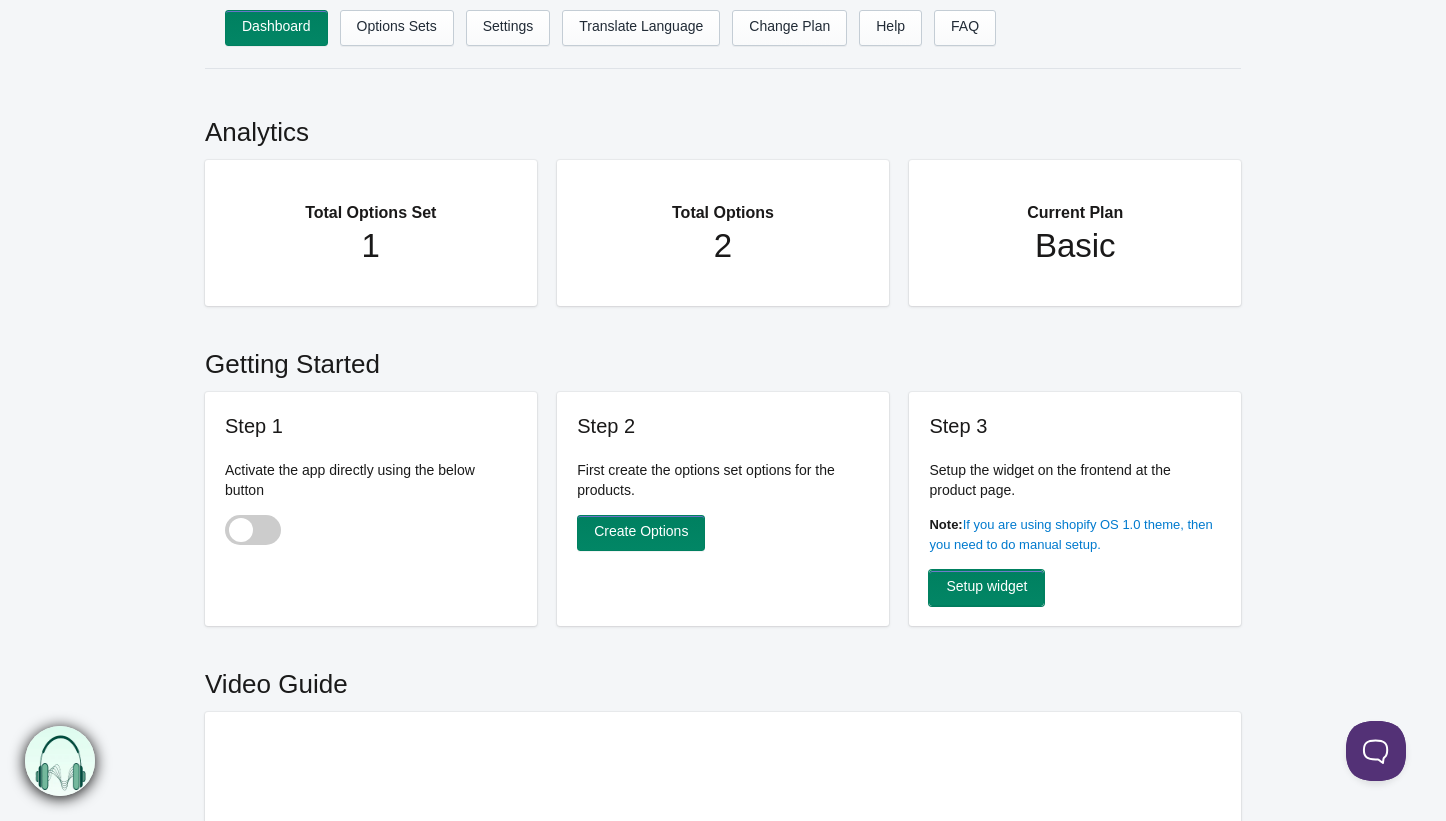click on "Setup widget" at bounding box center [986, 588] 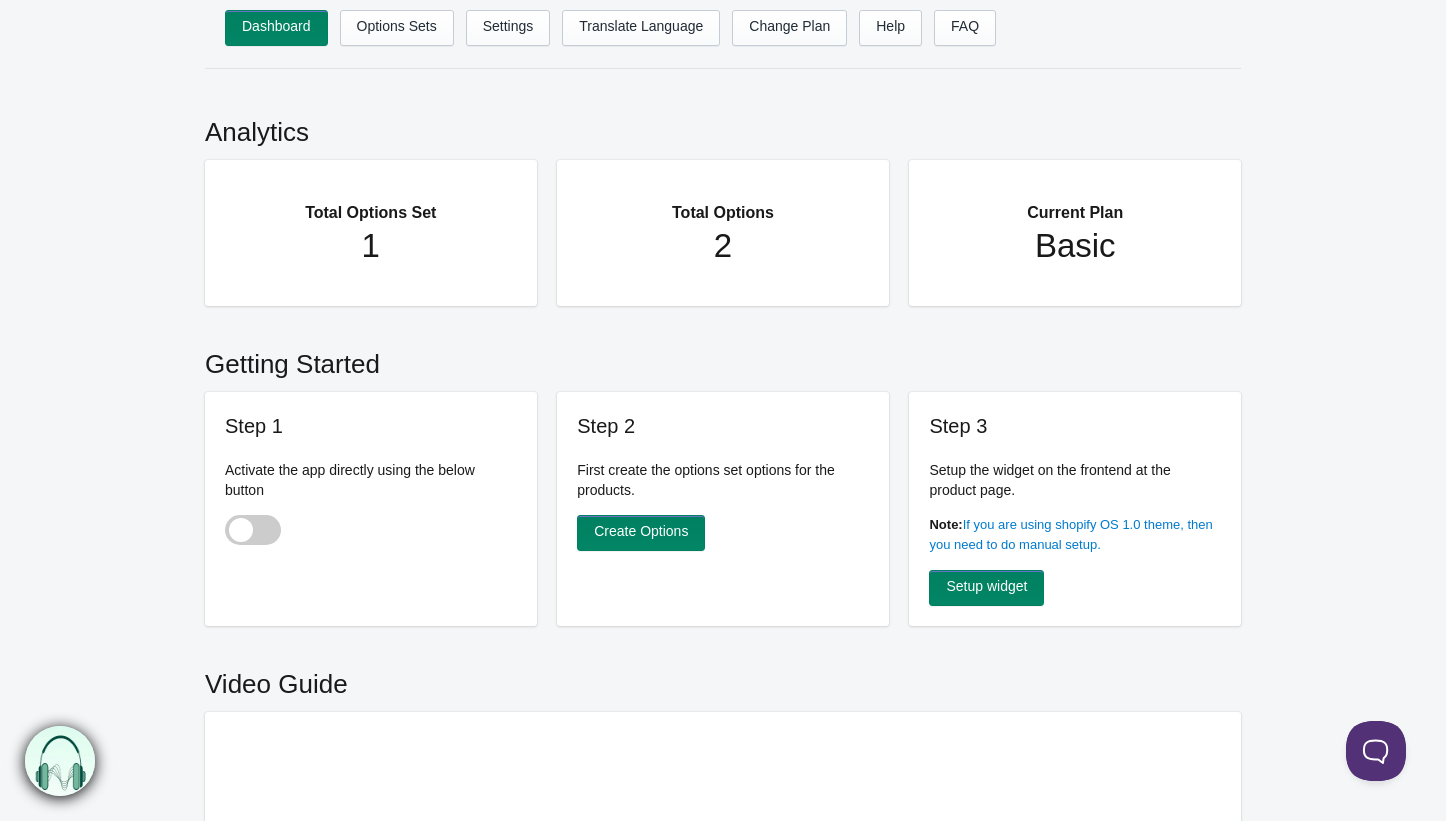 click at bounding box center (253, 530) 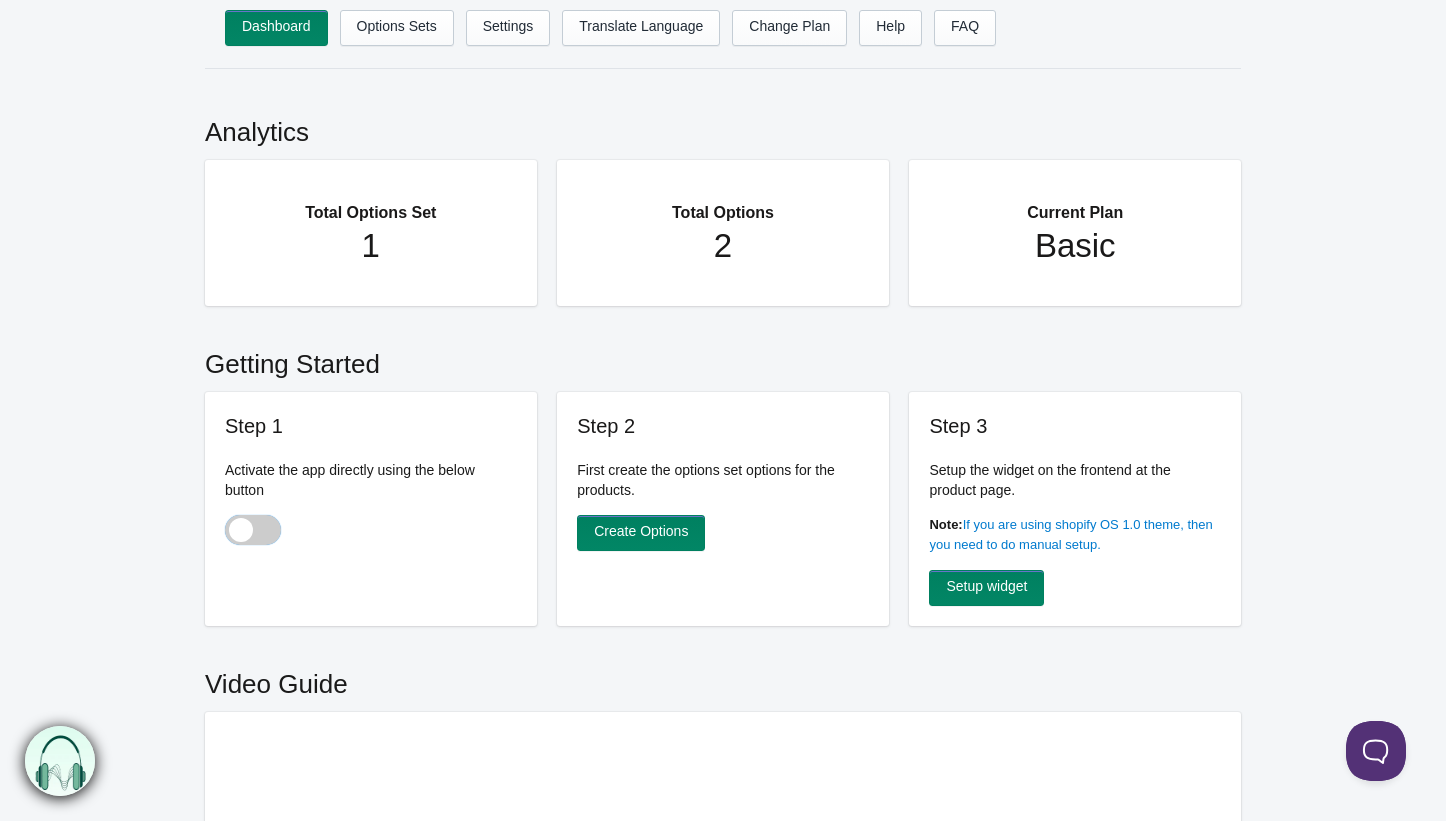 checkbox on "true" 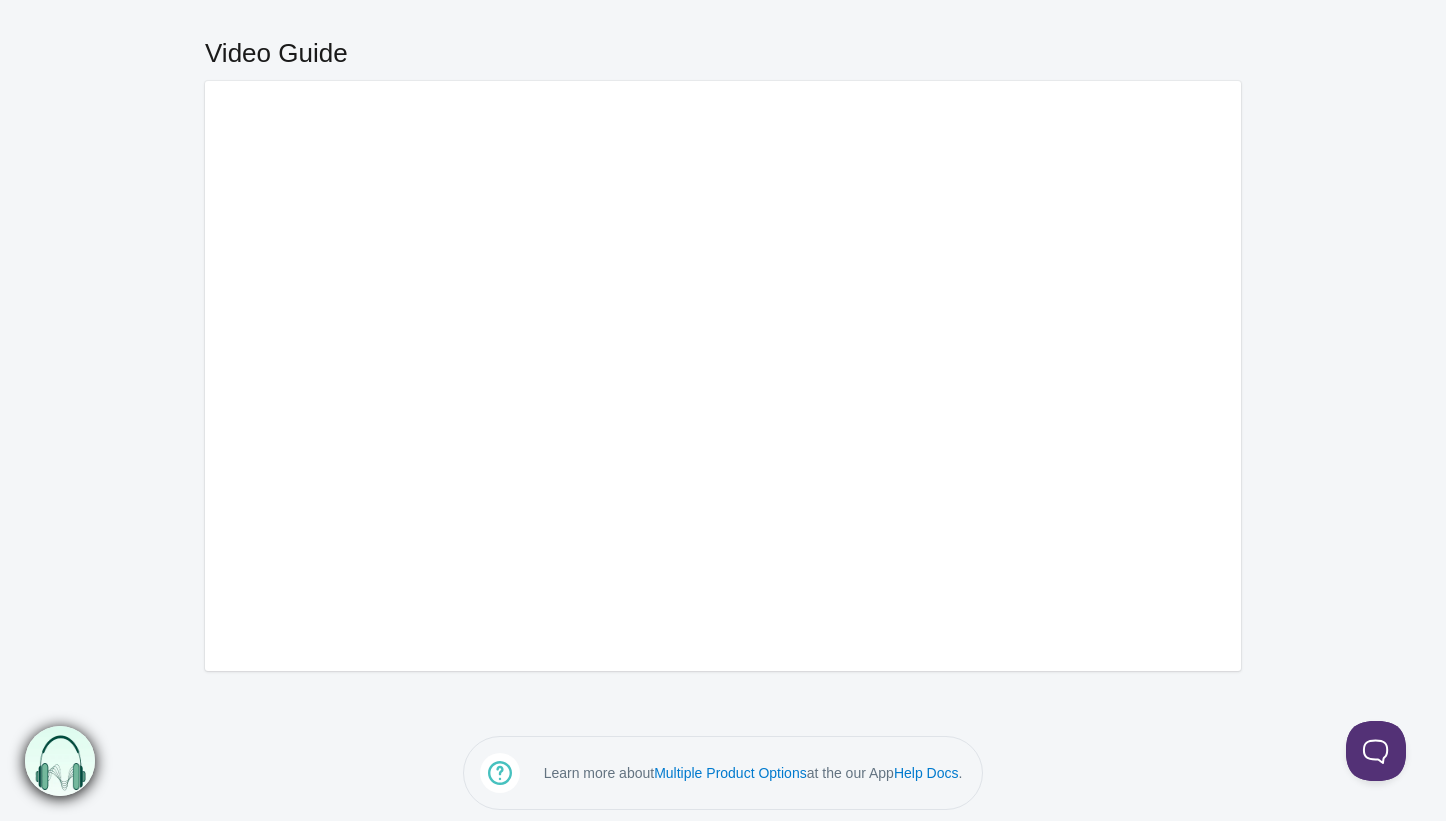 scroll, scrollTop: 640, scrollLeft: 0, axis: vertical 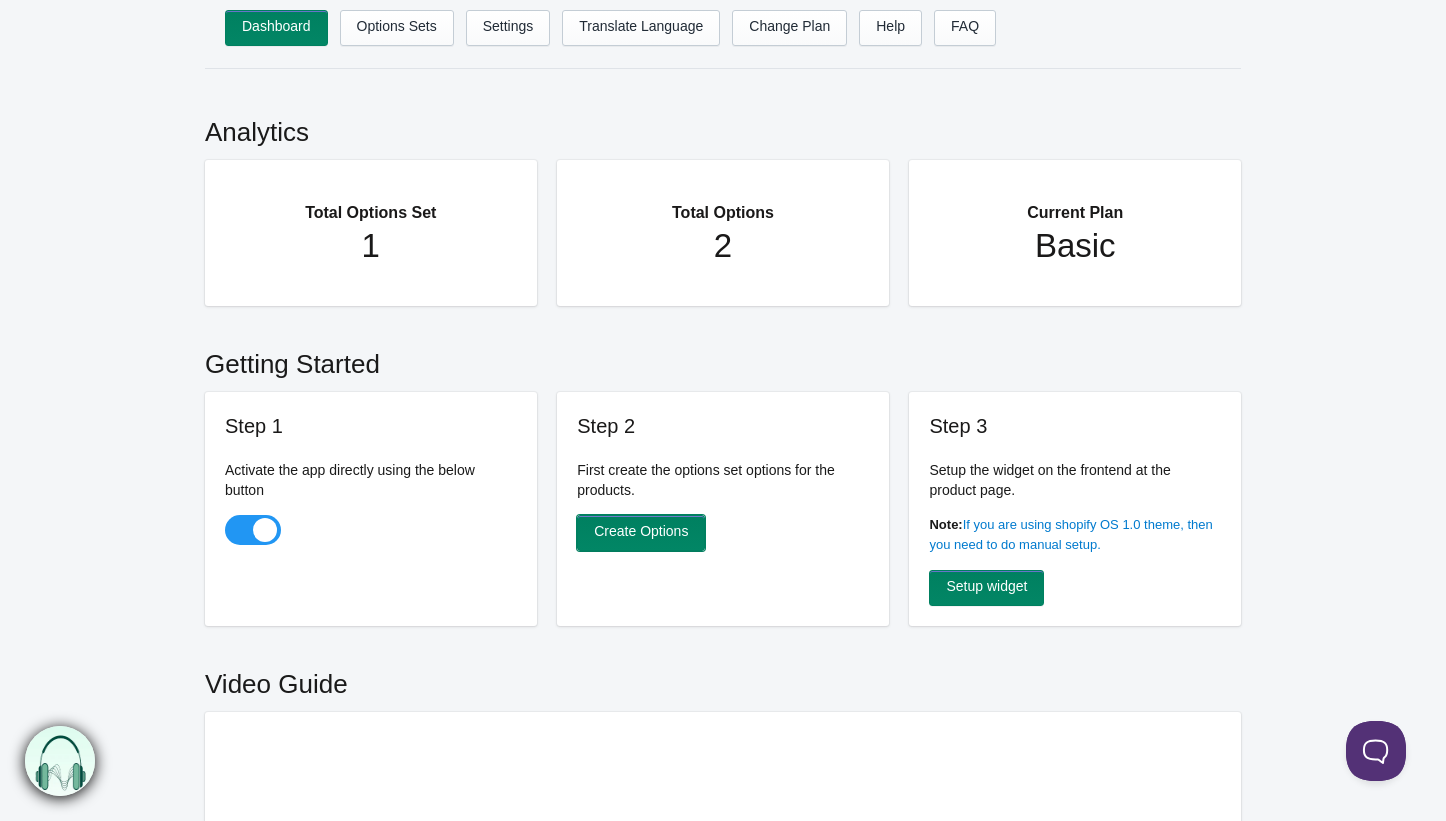 click on "Create Options" at bounding box center [641, 533] 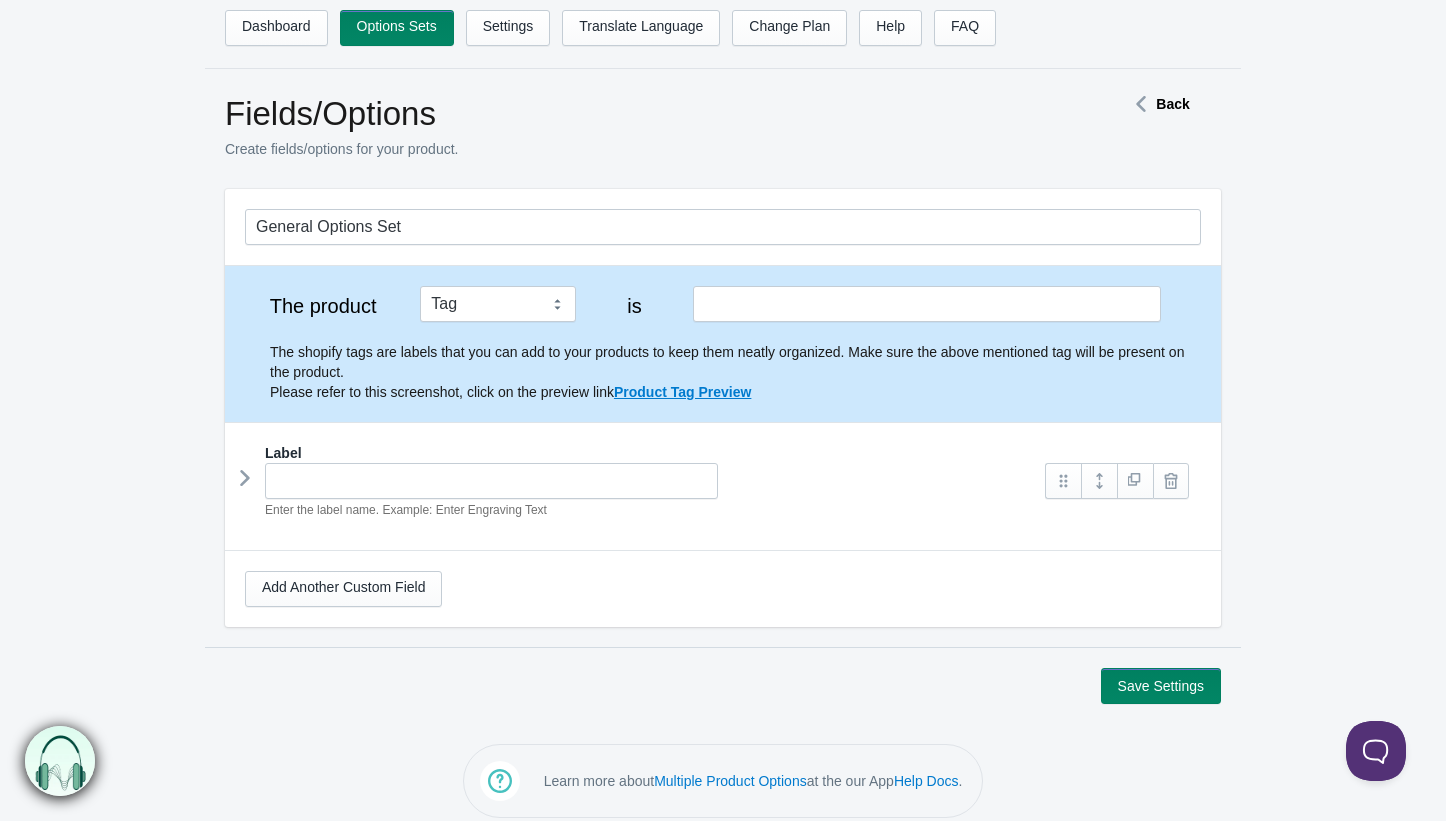 scroll, scrollTop: 0, scrollLeft: 0, axis: both 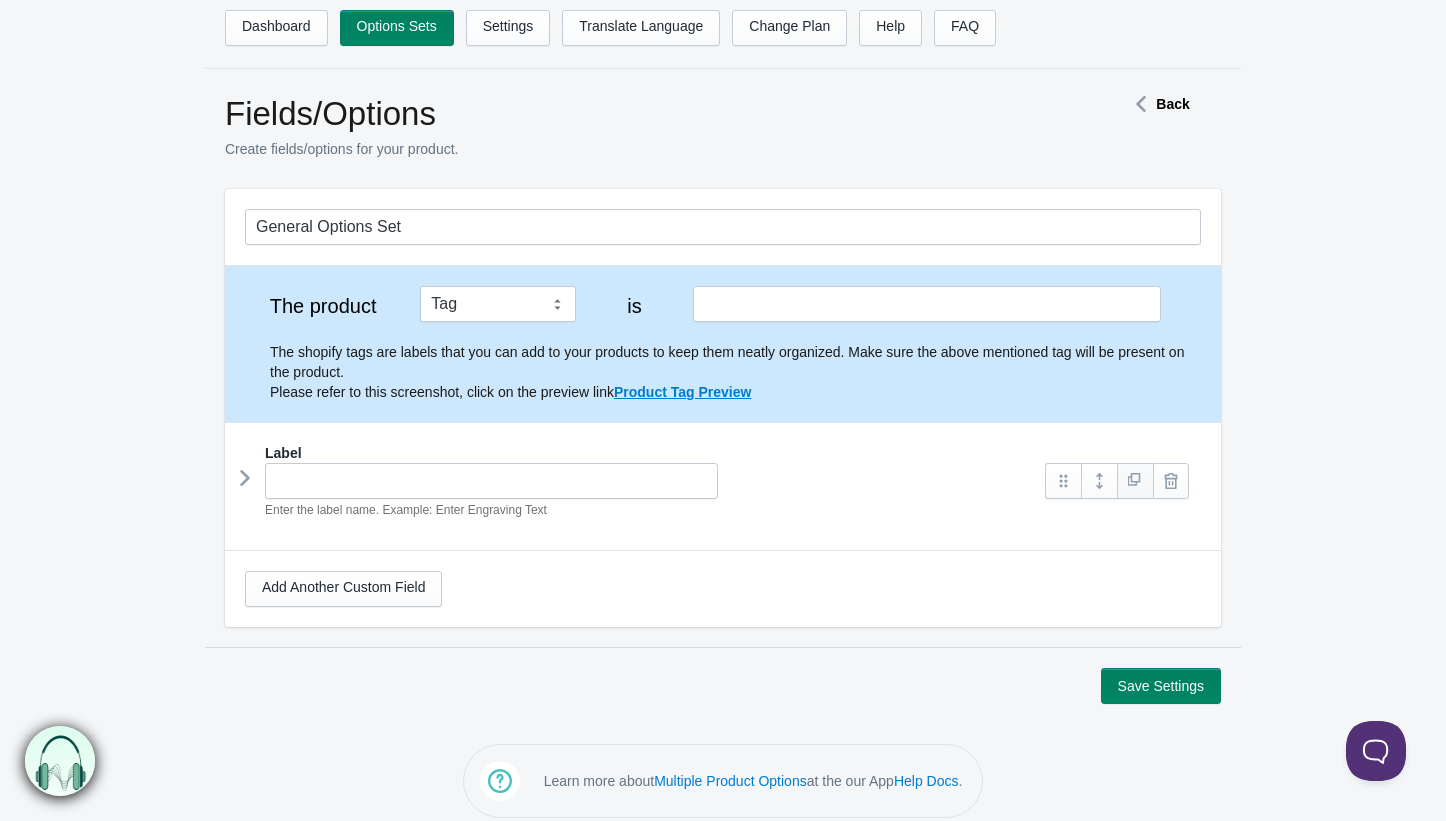 click at bounding box center [1135, 481] 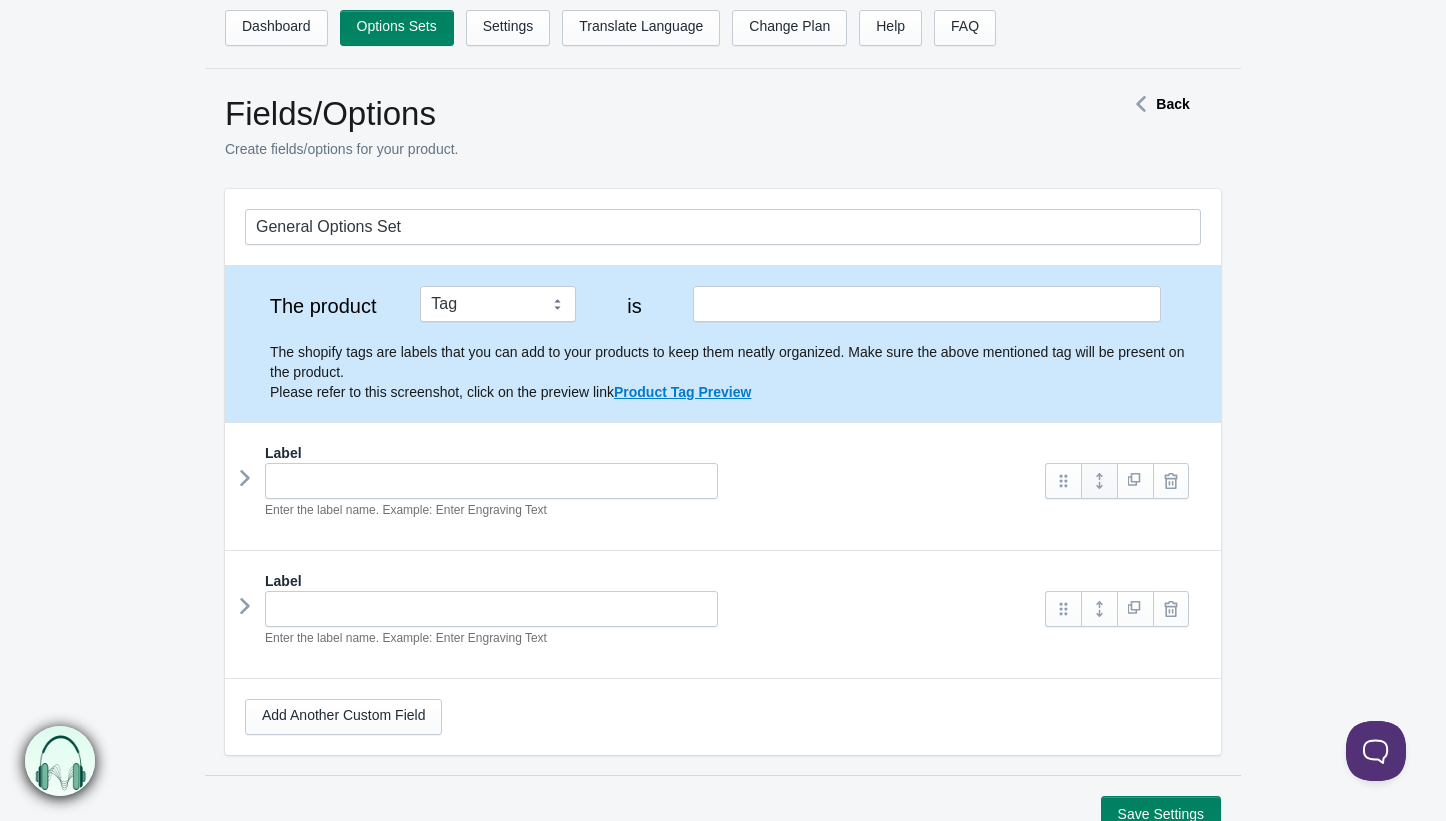 click at bounding box center (1099, 481) 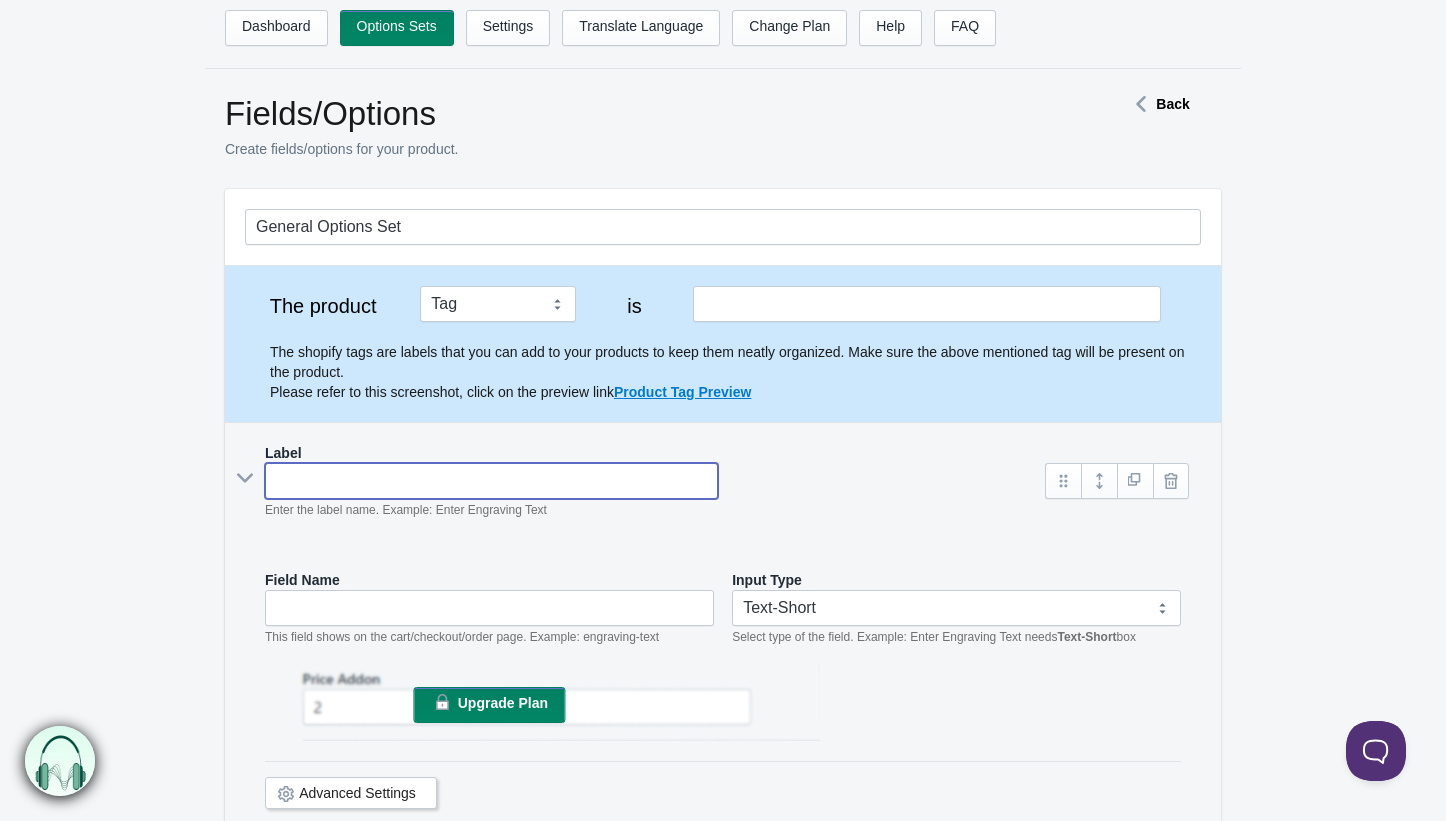 click at bounding box center [491, 481] 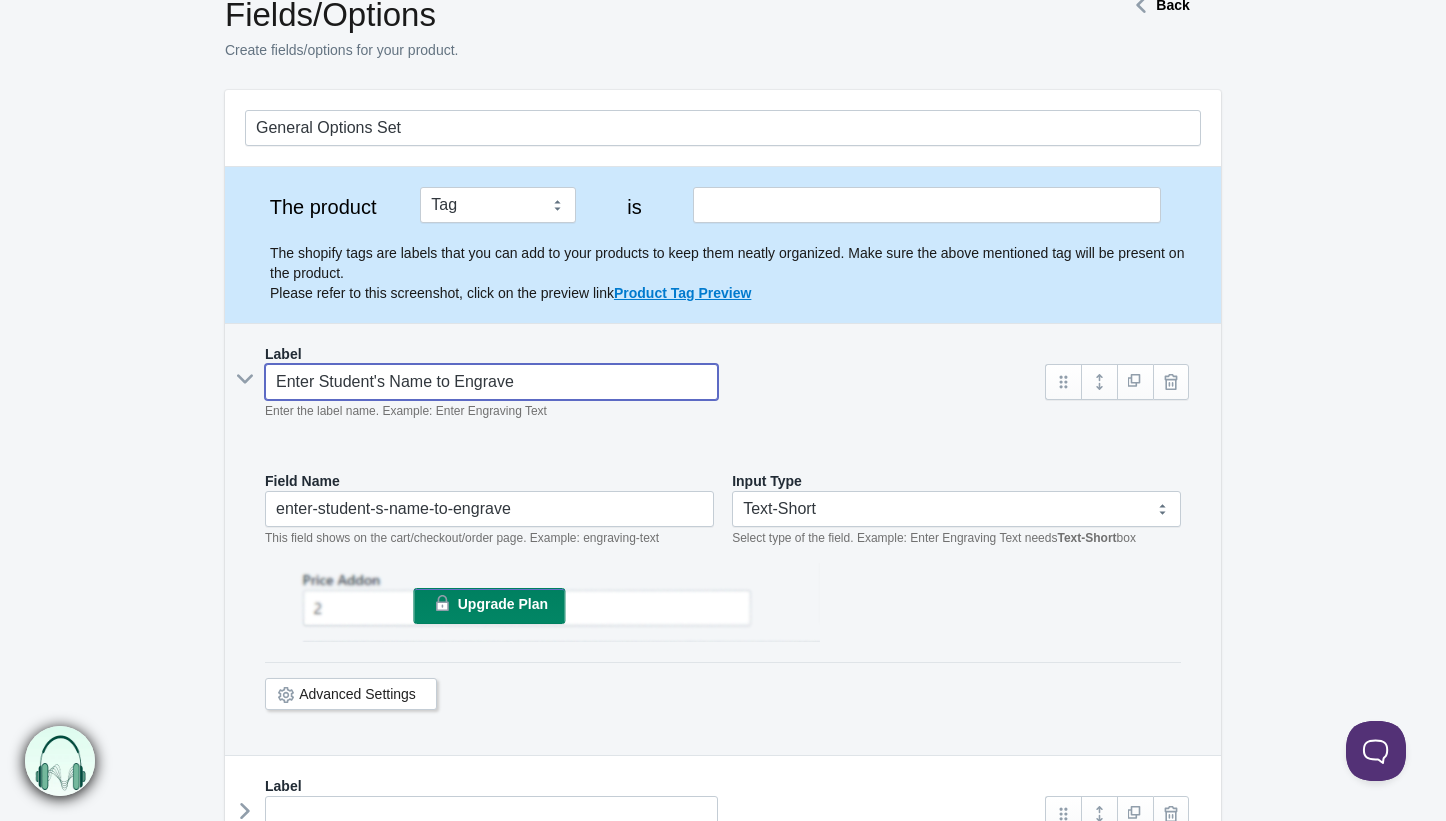 click on "Upgrade Plan" at bounding box center [503, 604] 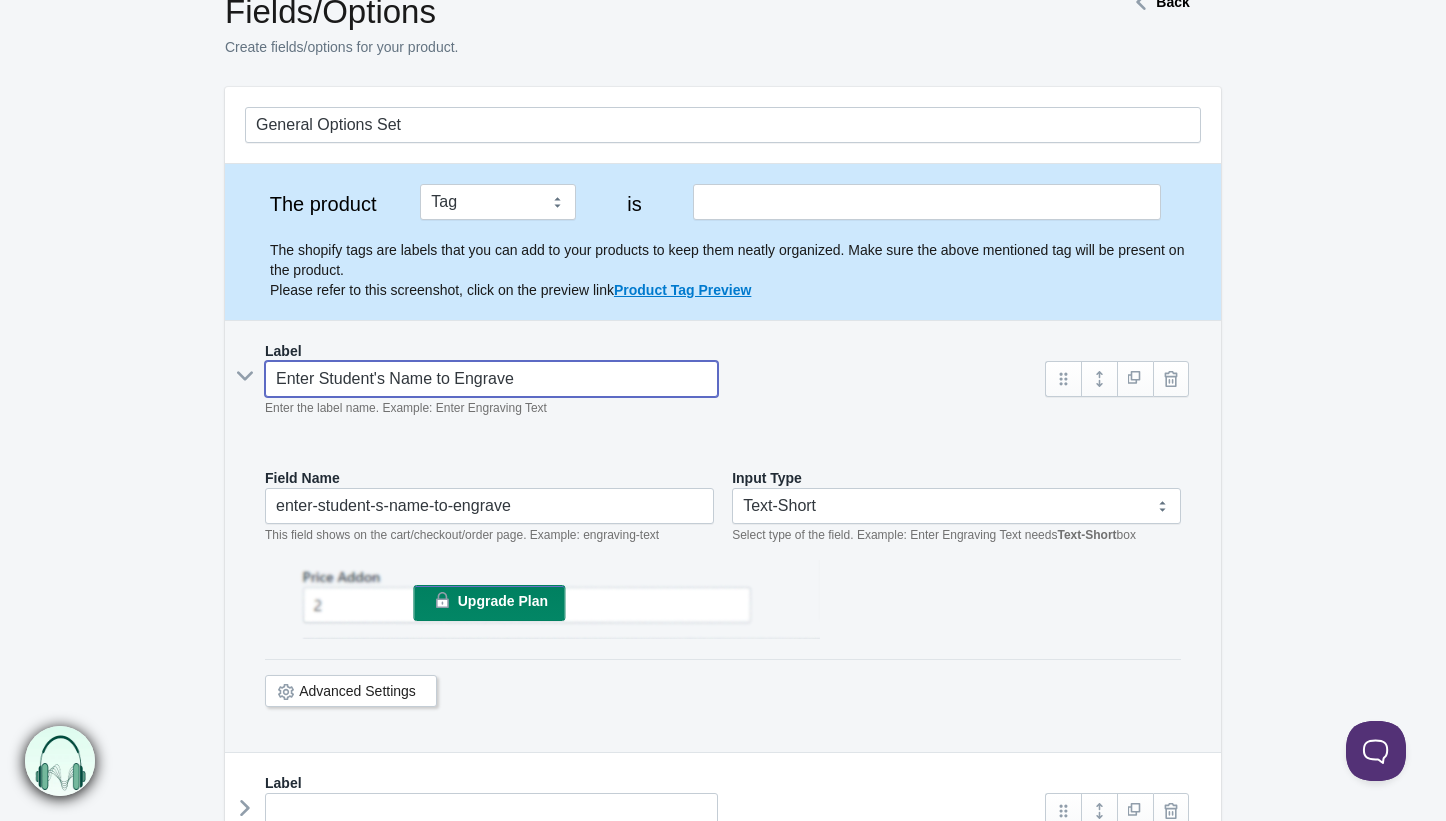 scroll, scrollTop: 104, scrollLeft: 0, axis: vertical 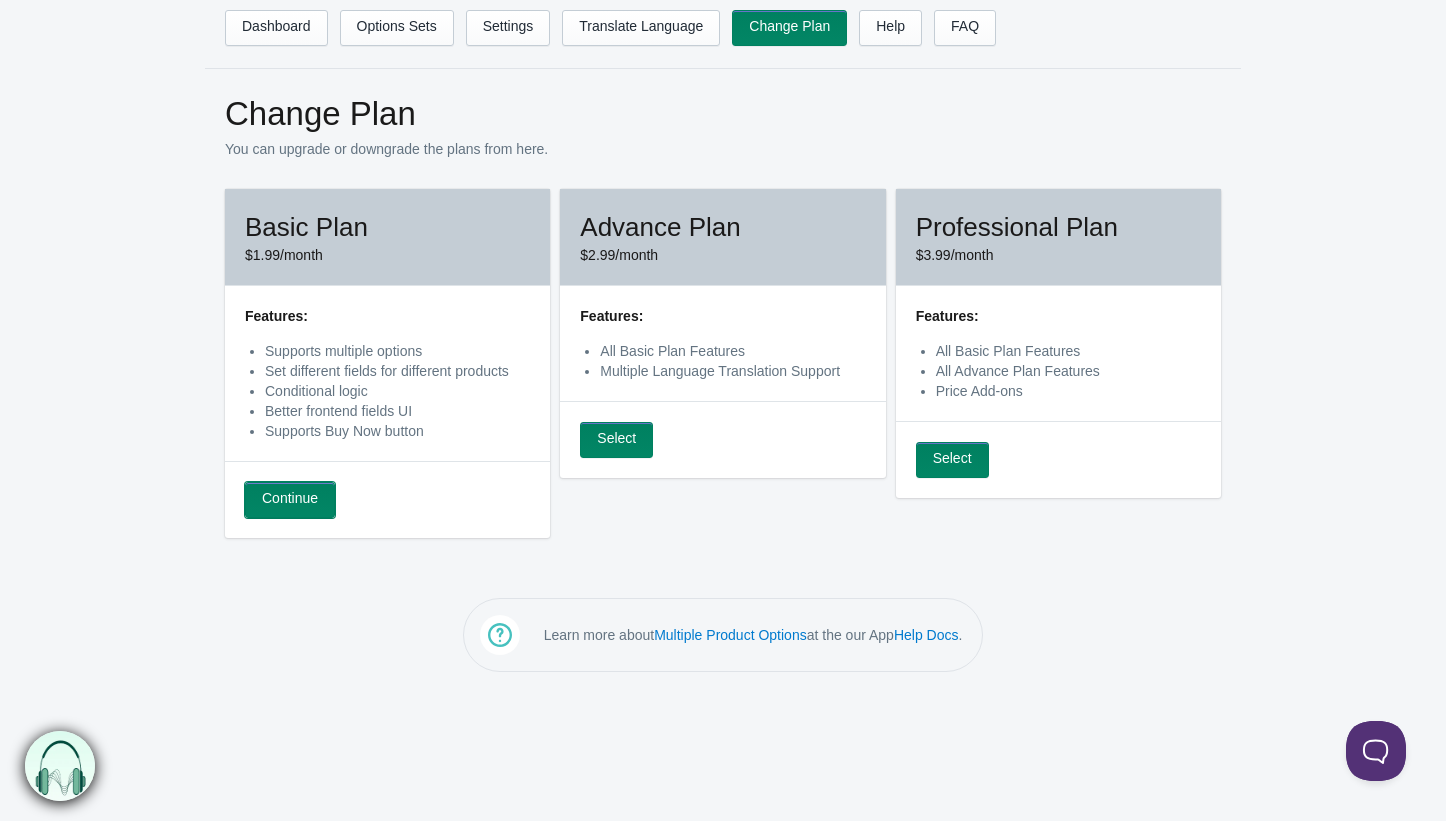 click on "Continue" at bounding box center (290, 500) 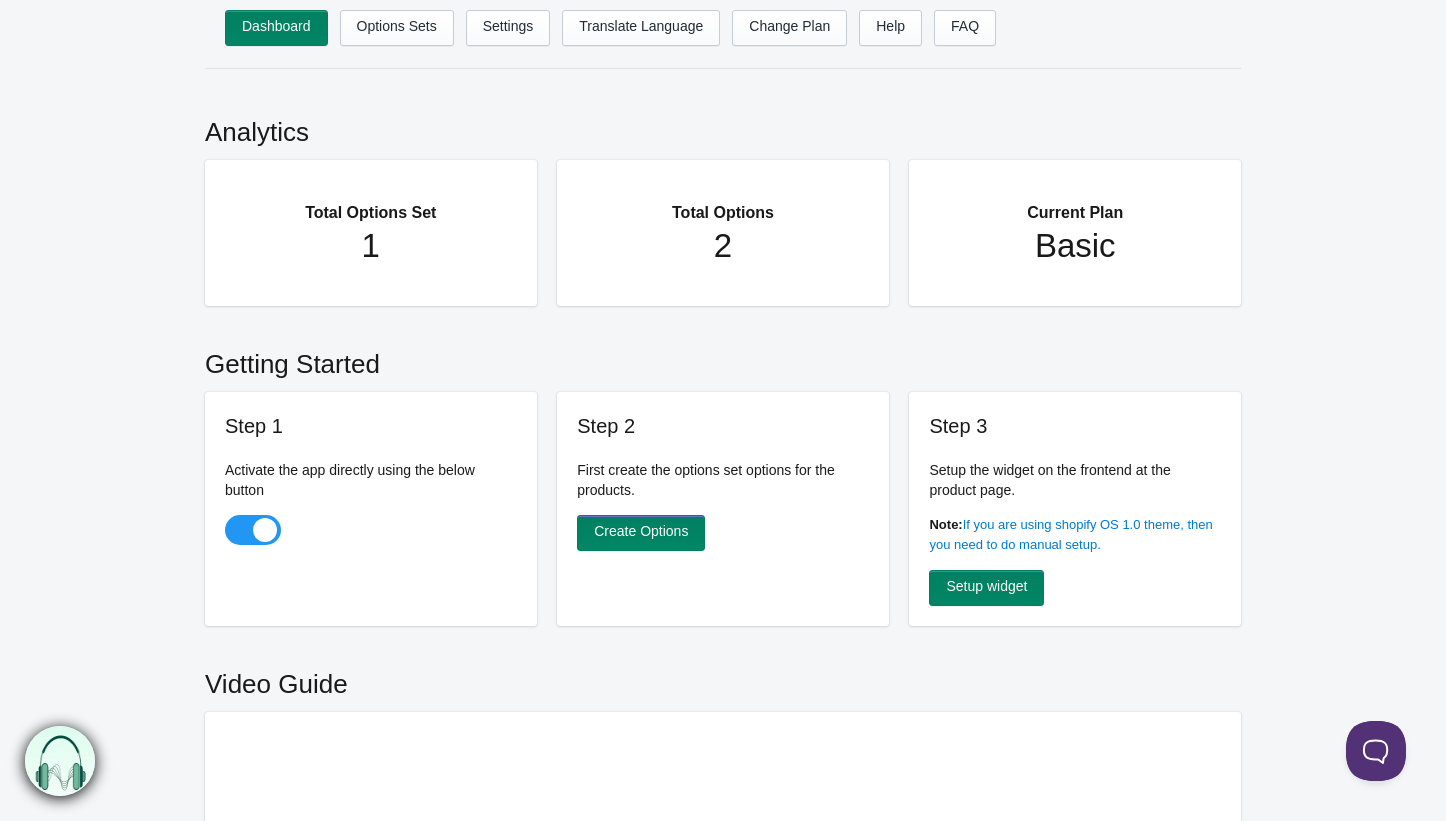 scroll, scrollTop: 0, scrollLeft: 0, axis: both 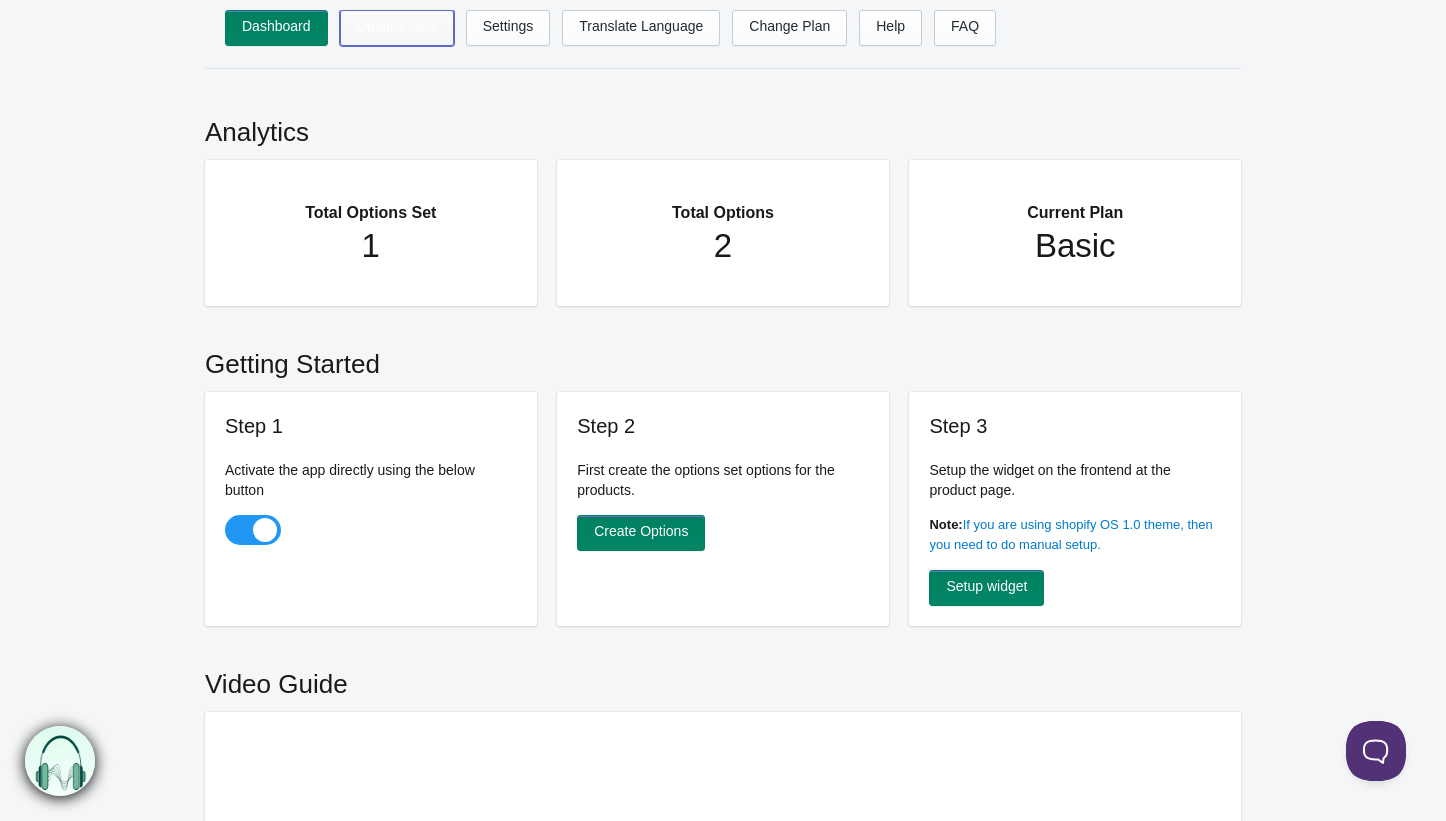 click on "Options Sets" at bounding box center [397, 28] 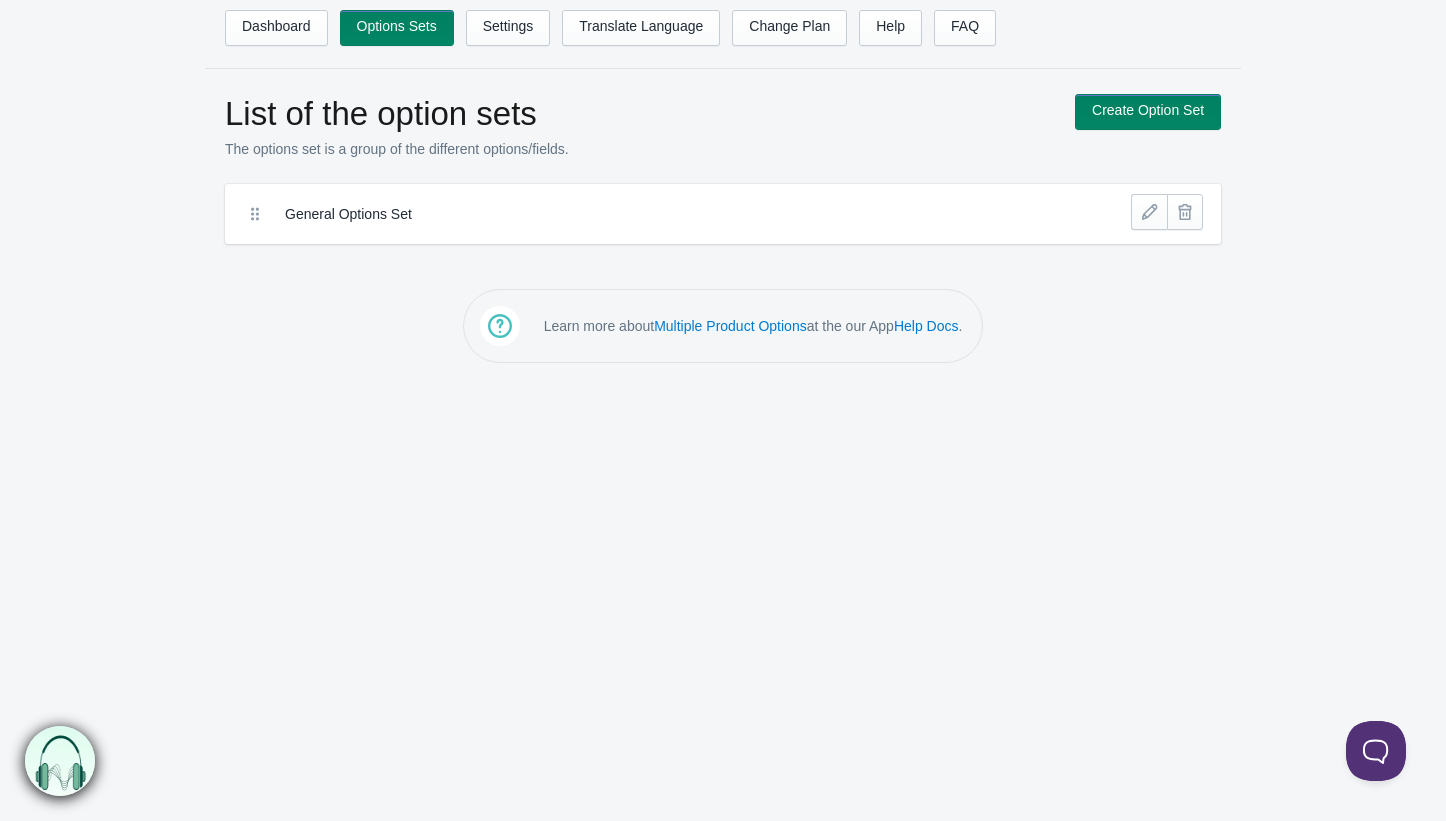 scroll, scrollTop: 0, scrollLeft: 0, axis: both 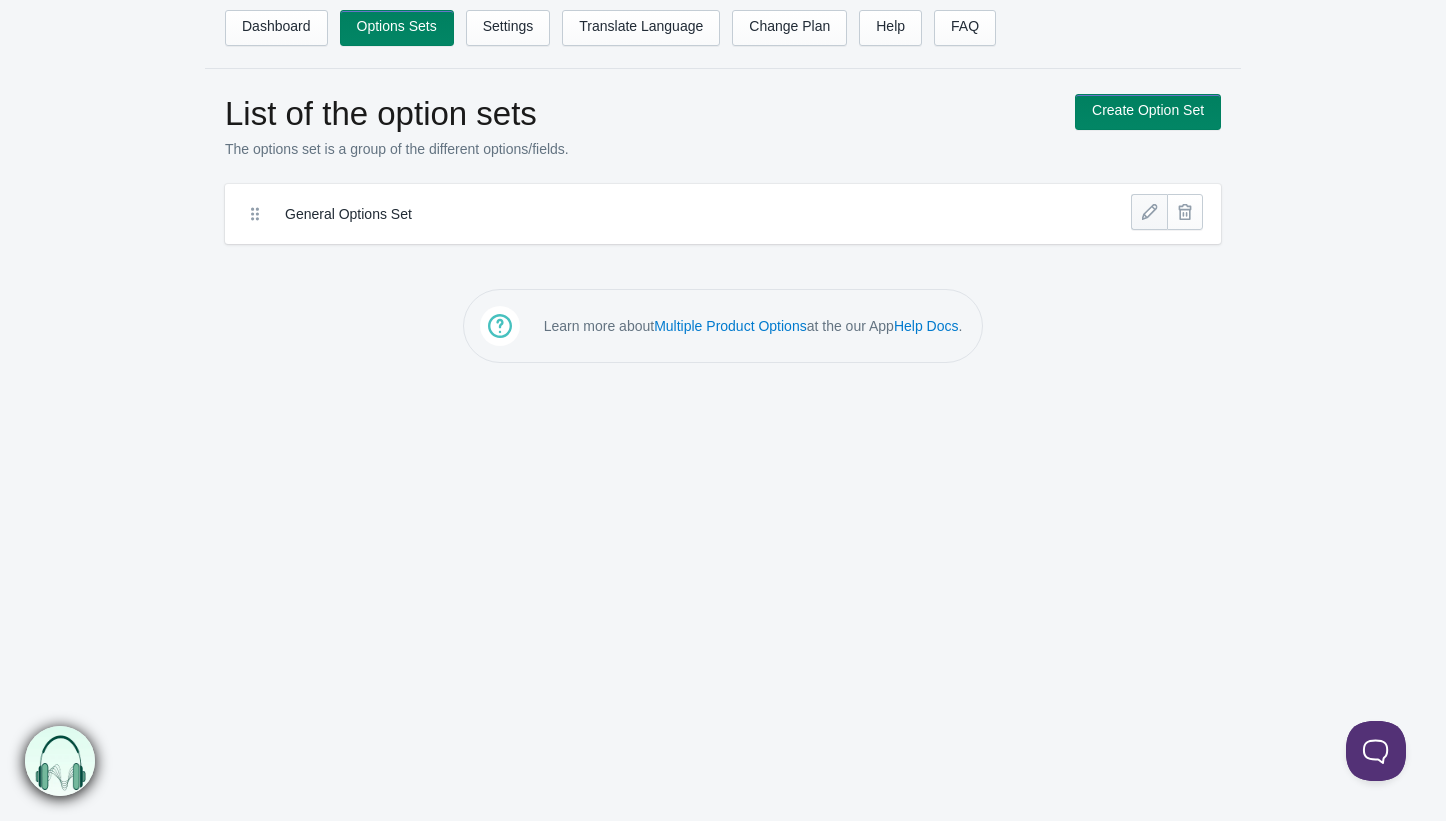 click at bounding box center (1149, 212) 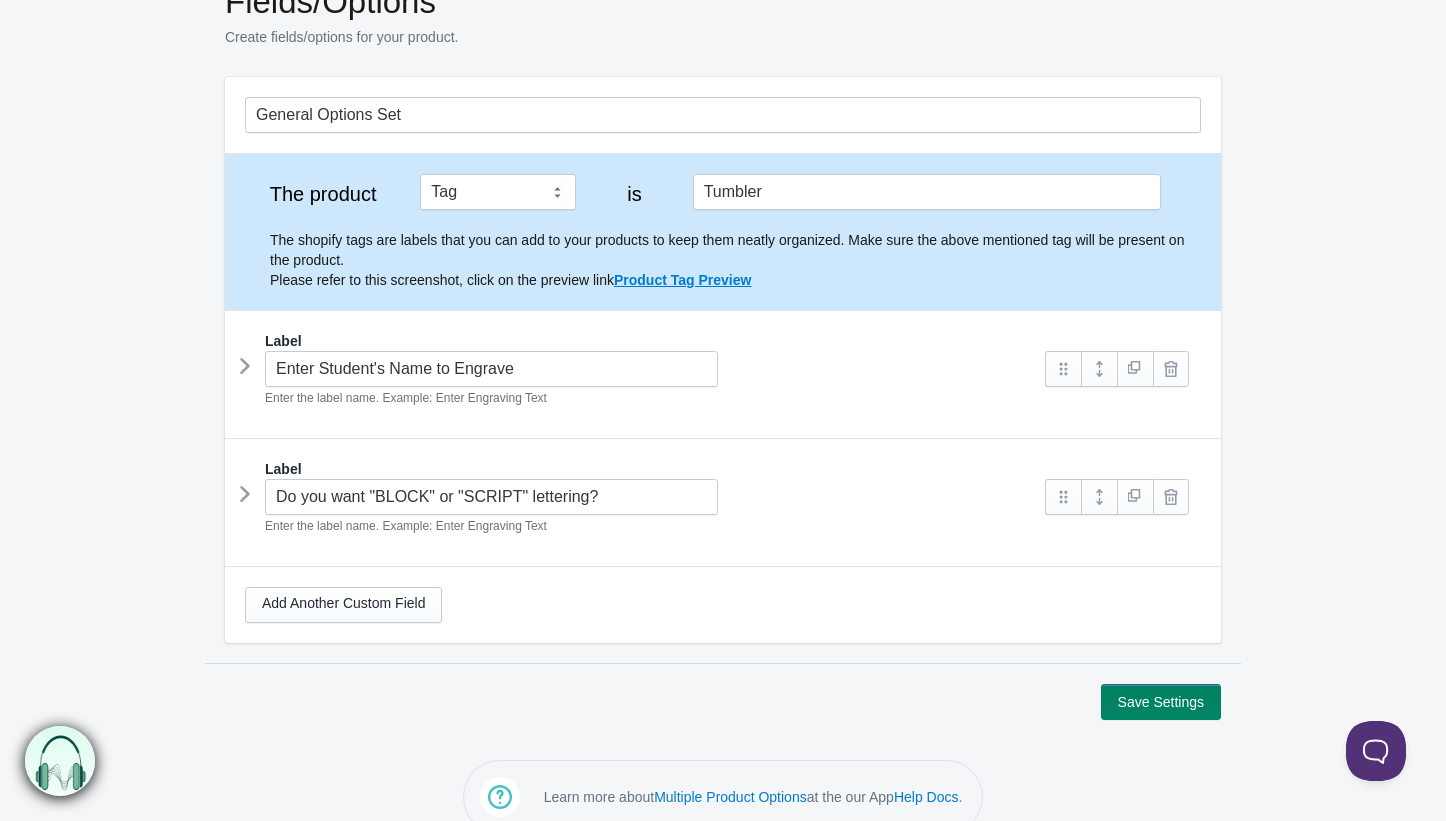 scroll, scrollTop: 145, scrollLeft: 0, axis: vertical 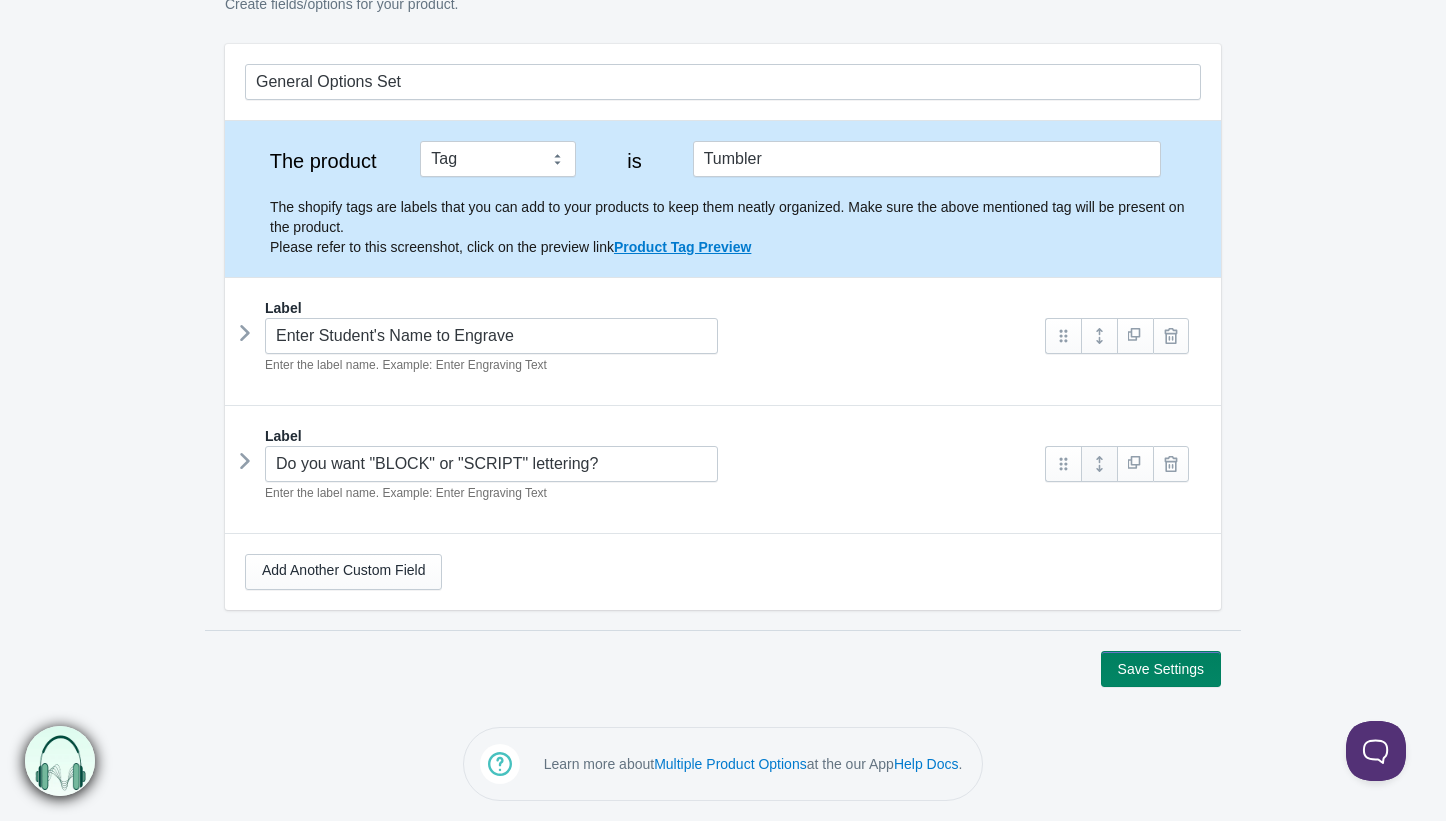 click at bounding box center [1099, 464] 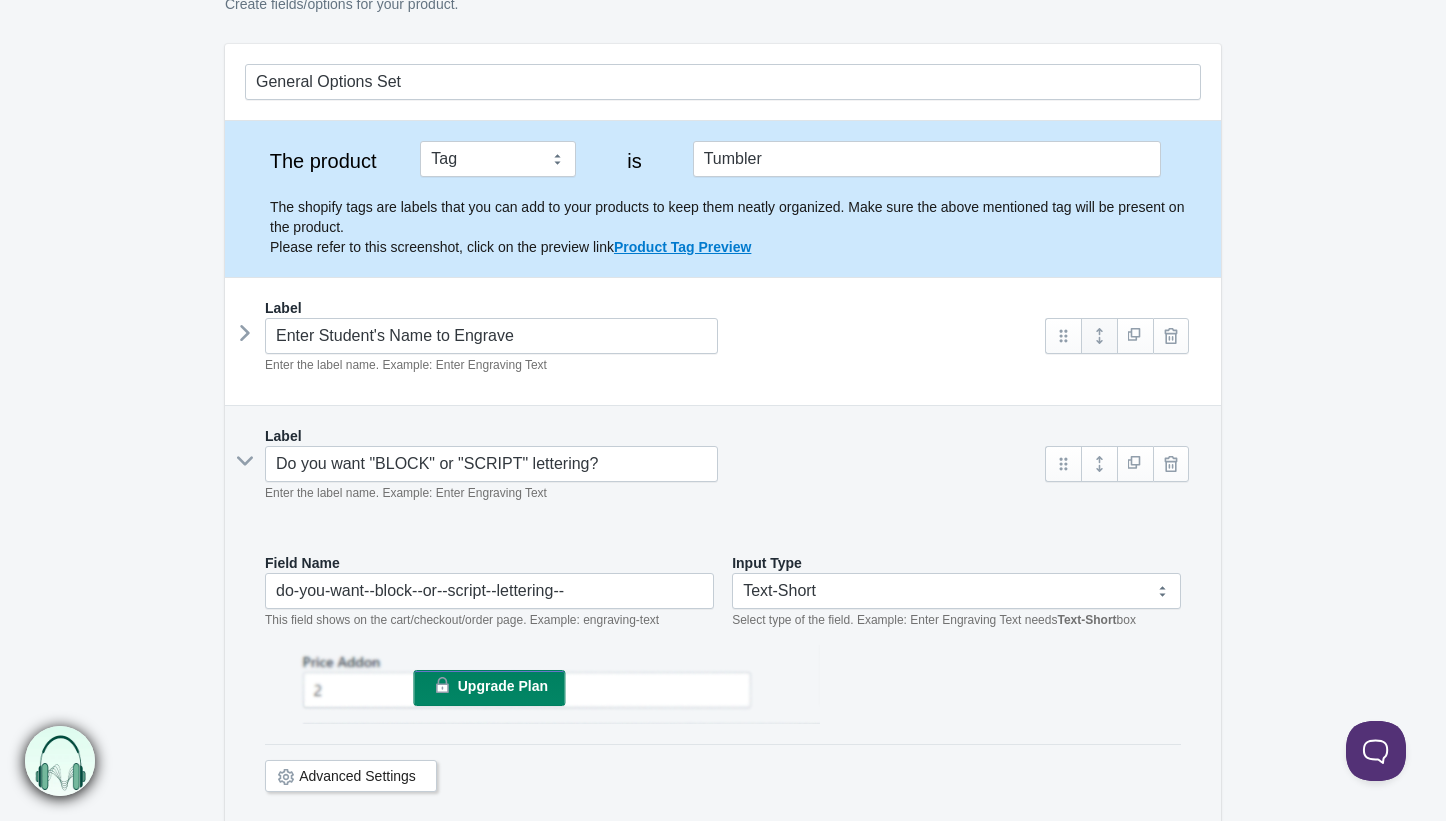 click at bounding box center [1099, 336] 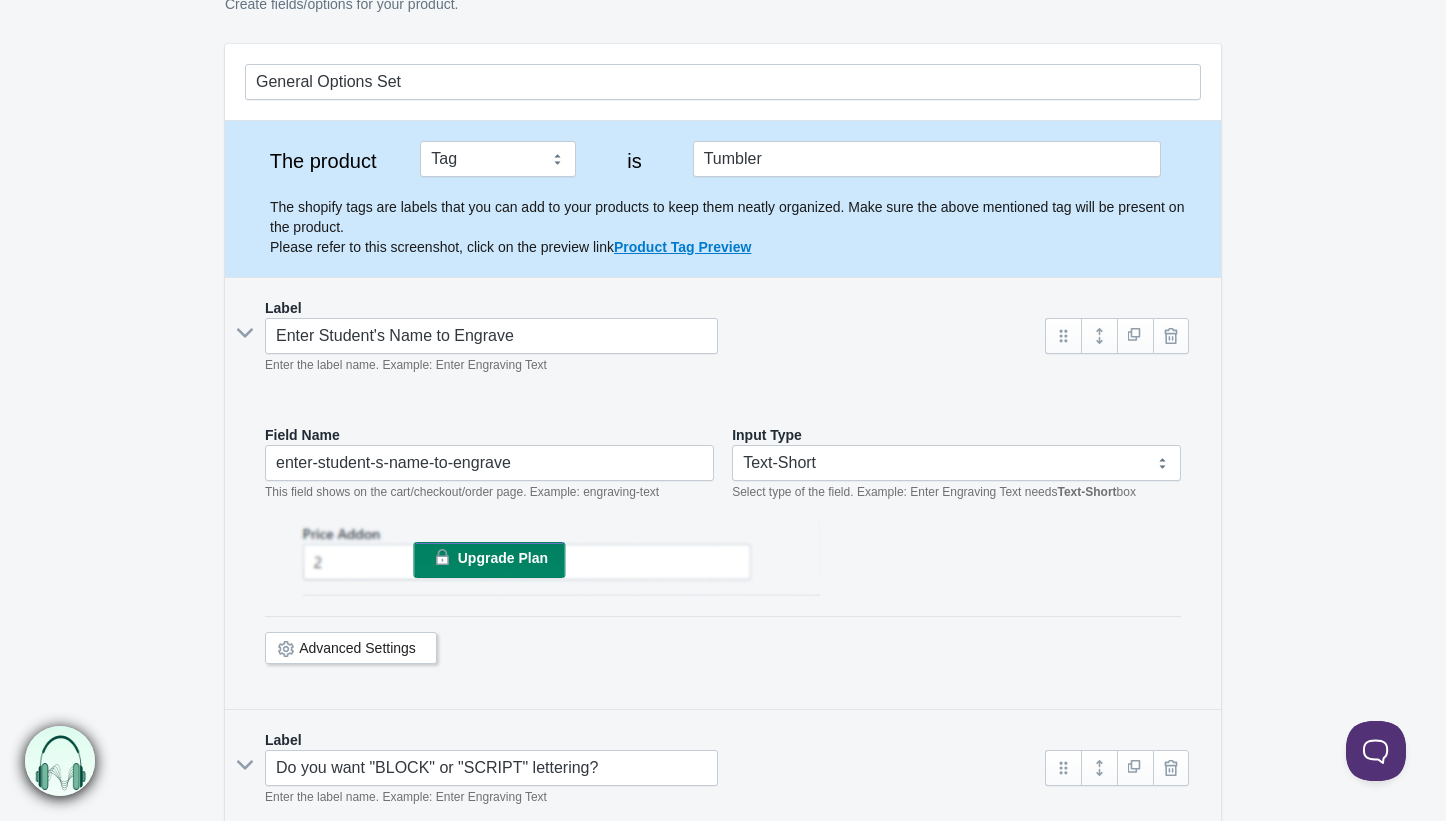 click on "Label
Enter Student's Name to Engrave
Enter the label name. Example: Enter Engraving Text" at bounding box center [723, 344] 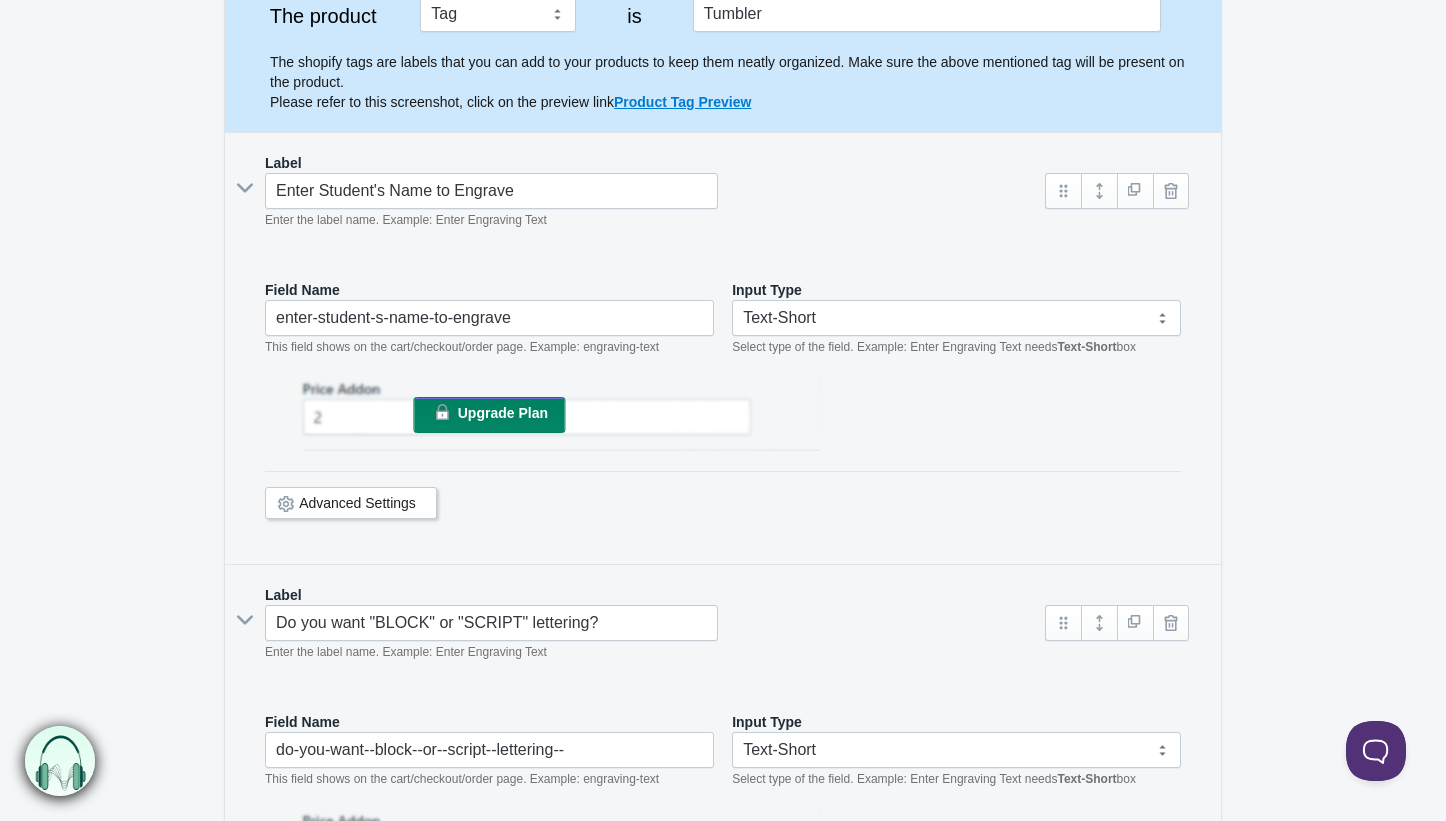 scroll, scrollTop: 238, scrollLeft: 0, axis: vertical 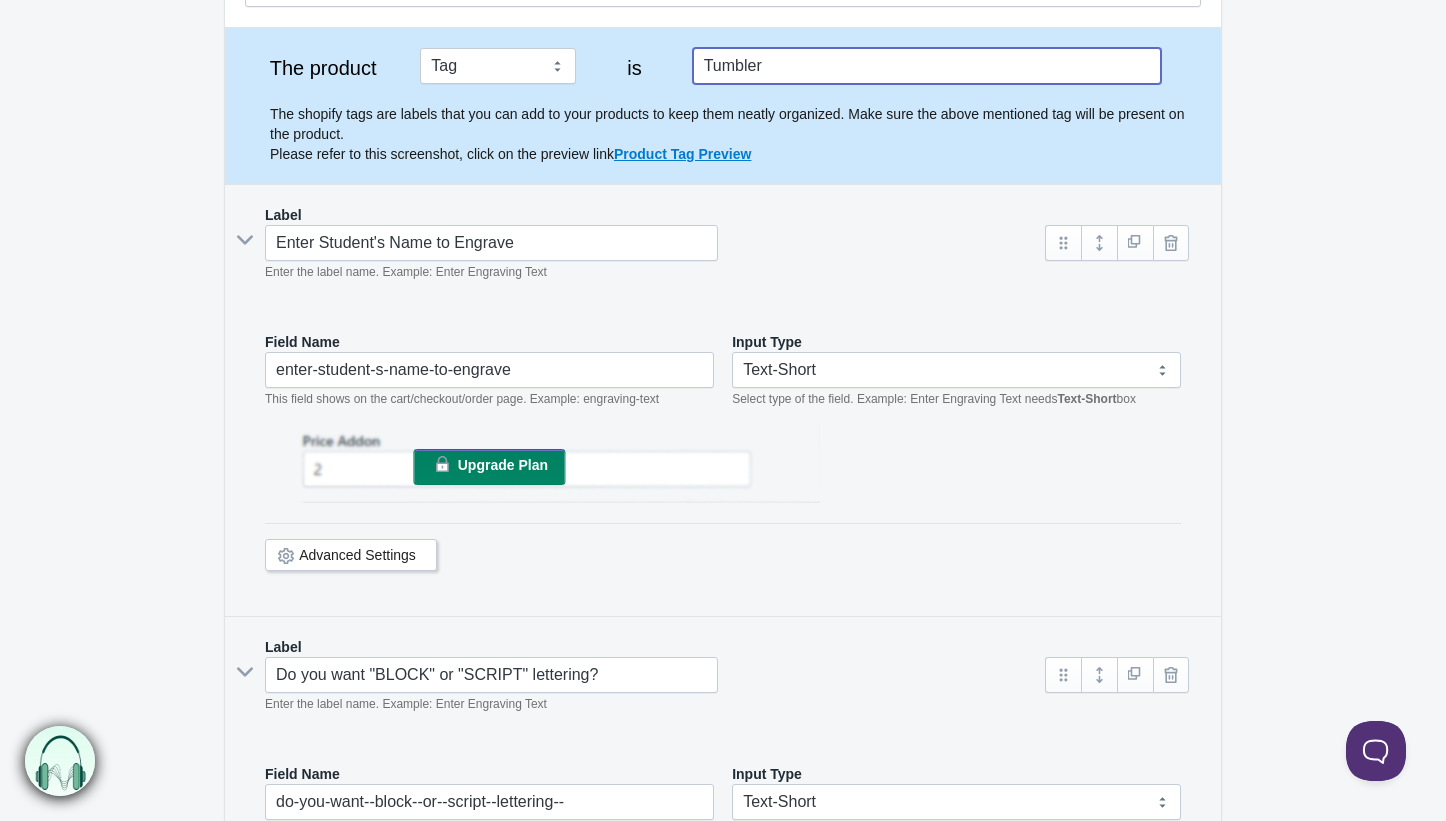 drag, startPoint x: 792, startPoint y: 65, endPoint x: 695, endPoint y: 63, distance: 97.020615 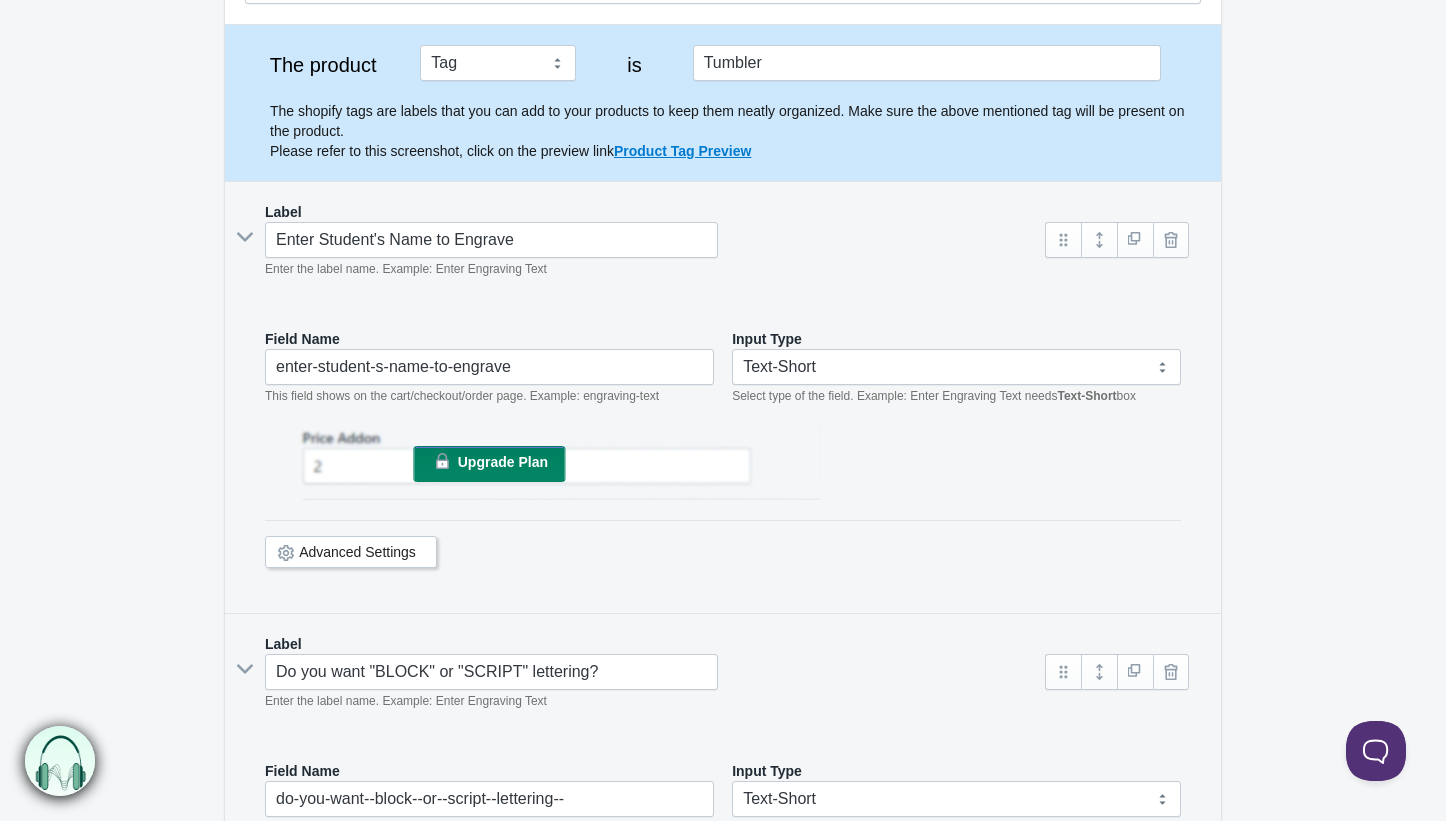 scroll, scrollTop: 238, scrollLeft: 0, axis: vertical 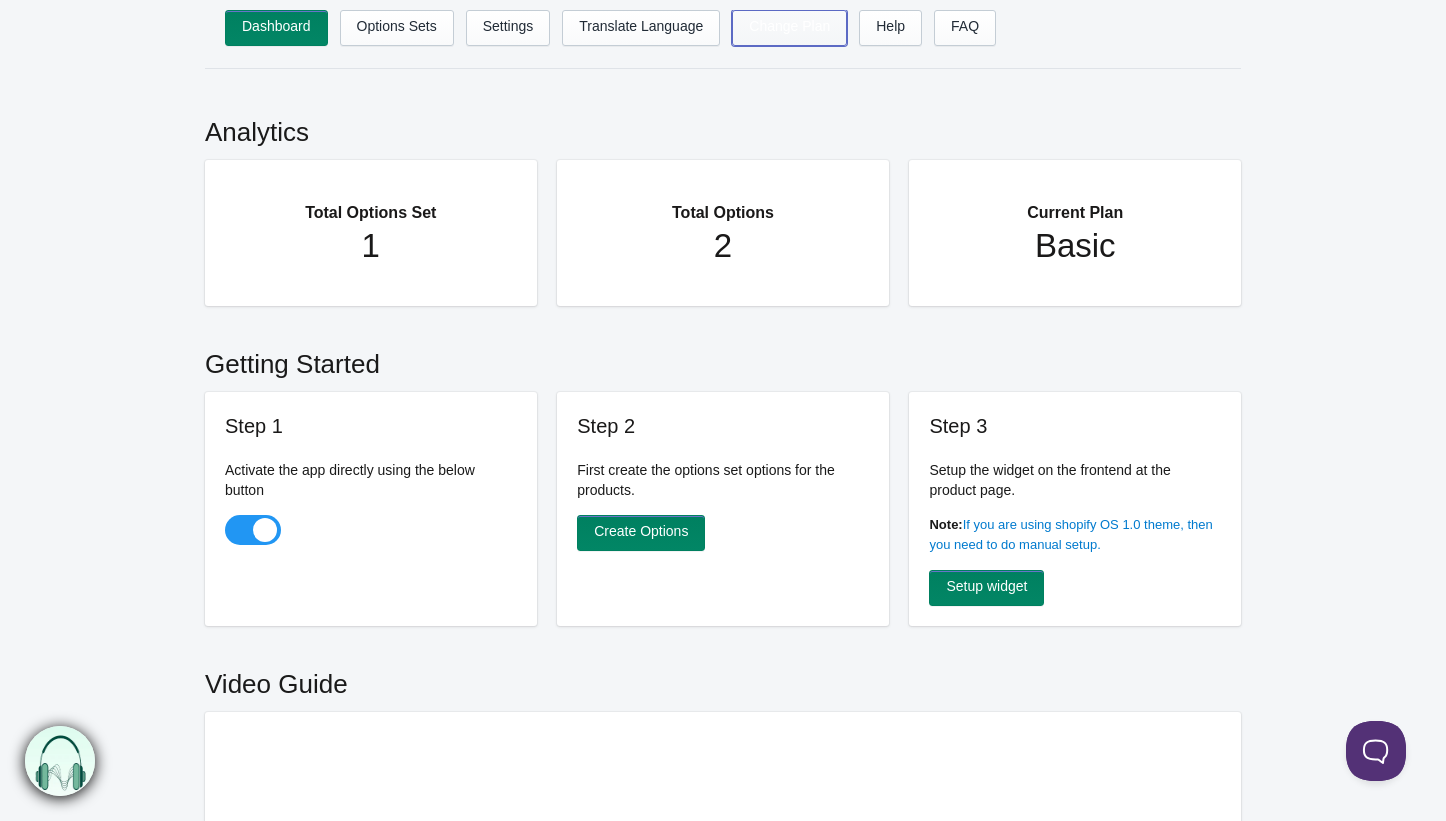 click on "Change Plan" at bounding box center (789, 28) 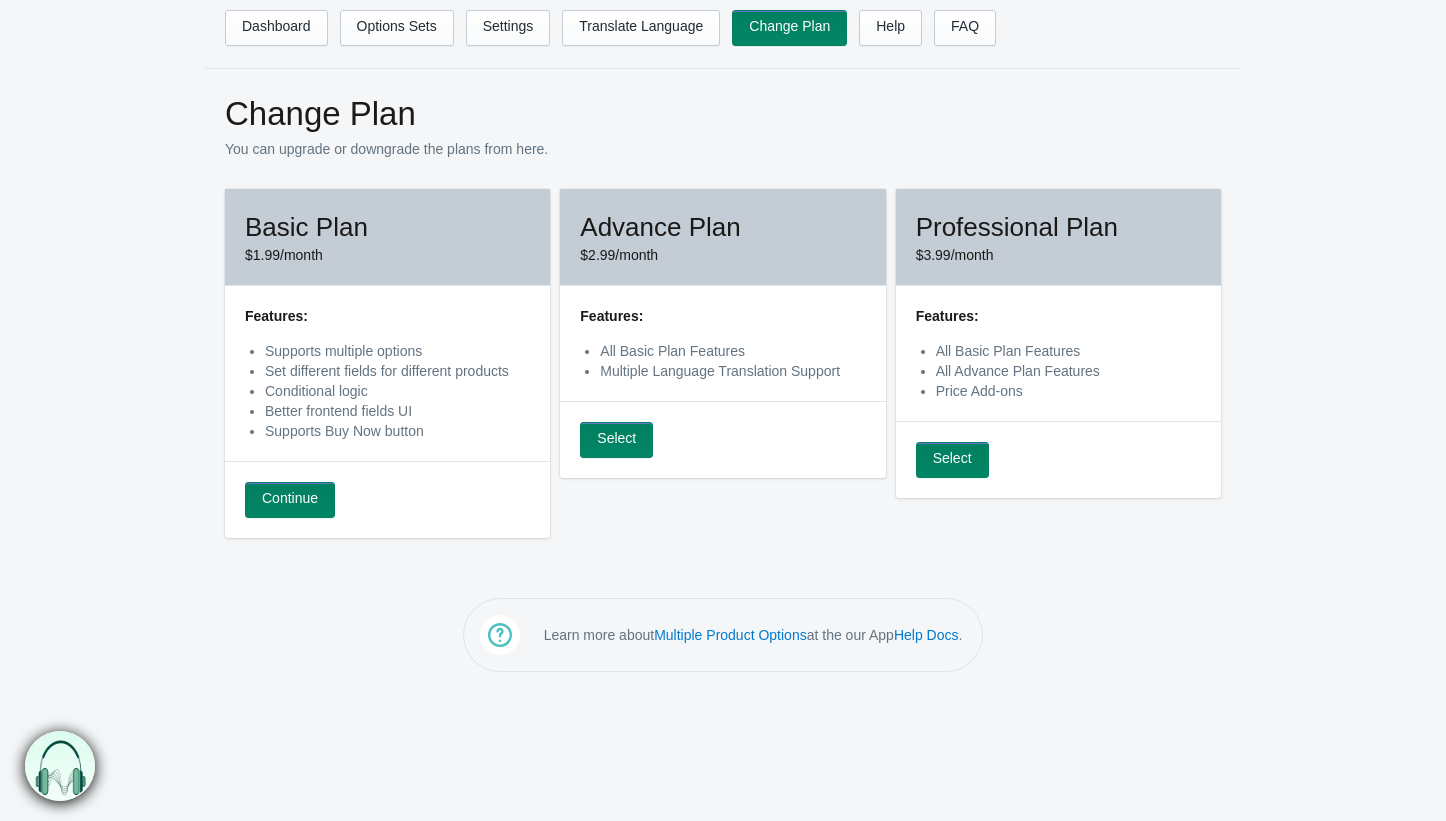 scroll, scrollTop: 0, scrollLeft: 0, axis: both 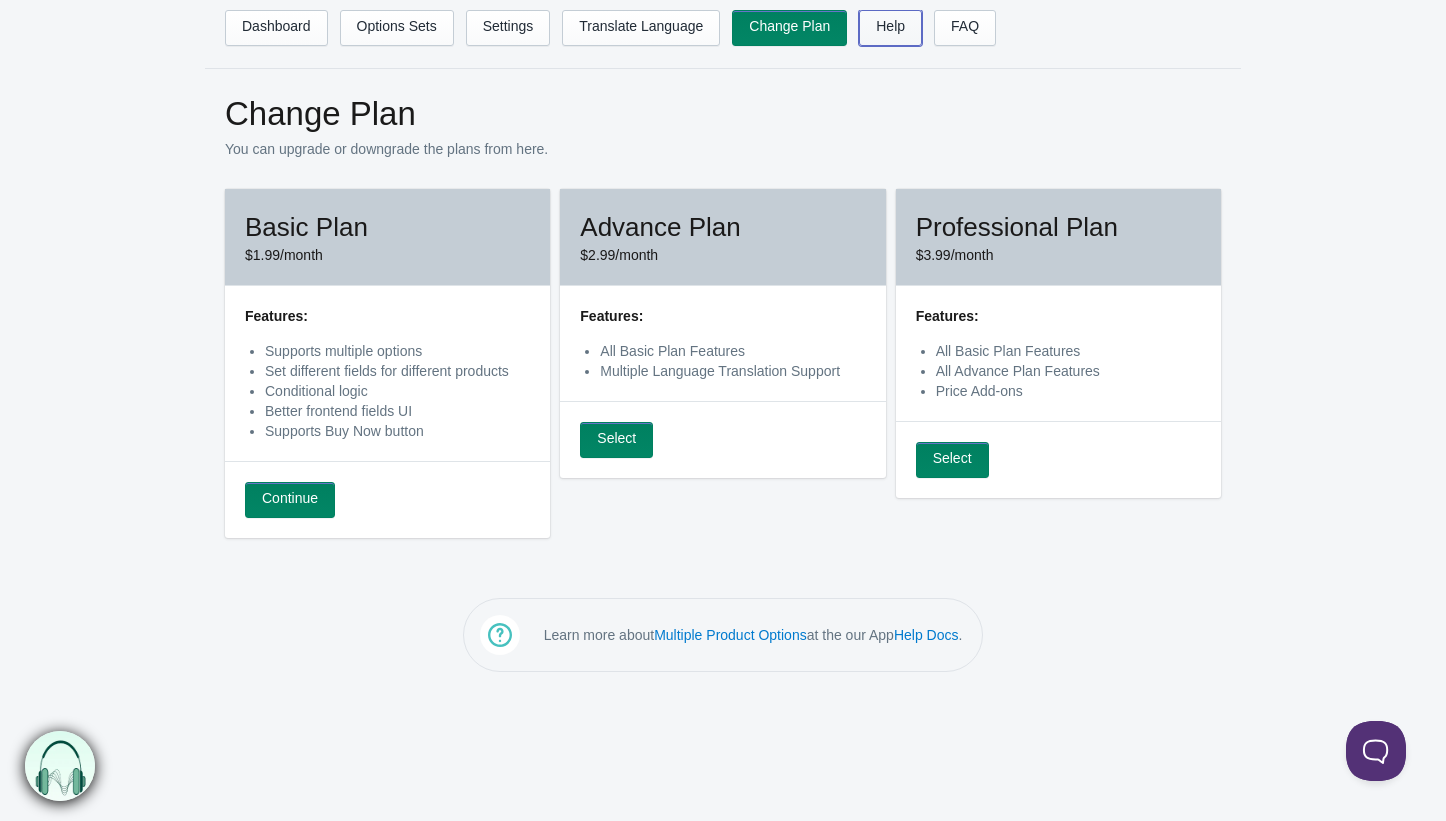 click on "Help" at bounding box center (890, 28) 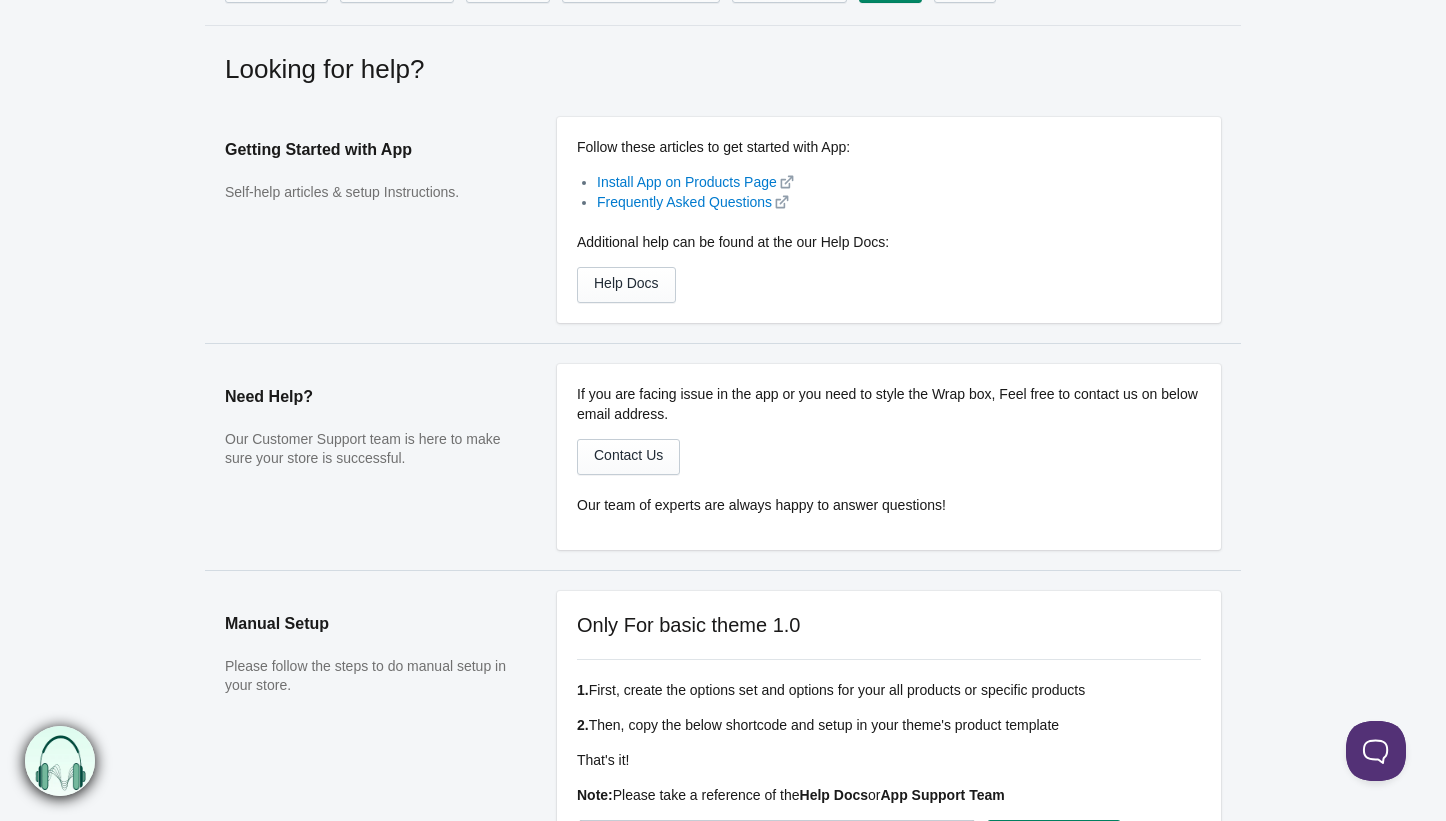 scroll, scrollTop: 0, scrollLeft: 0, axis: both 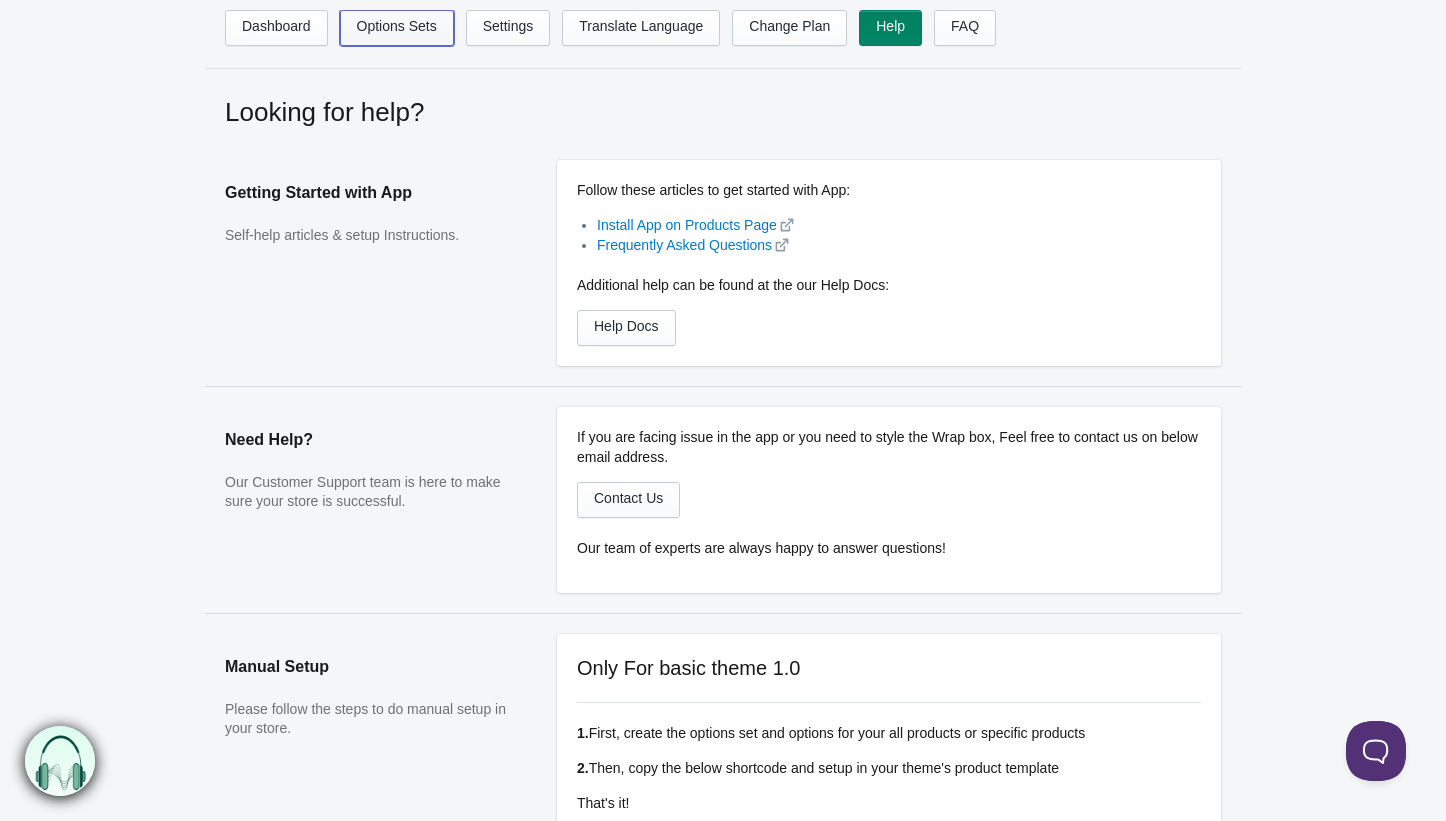 click on "Options Sets" at bounding box center (397, 28) 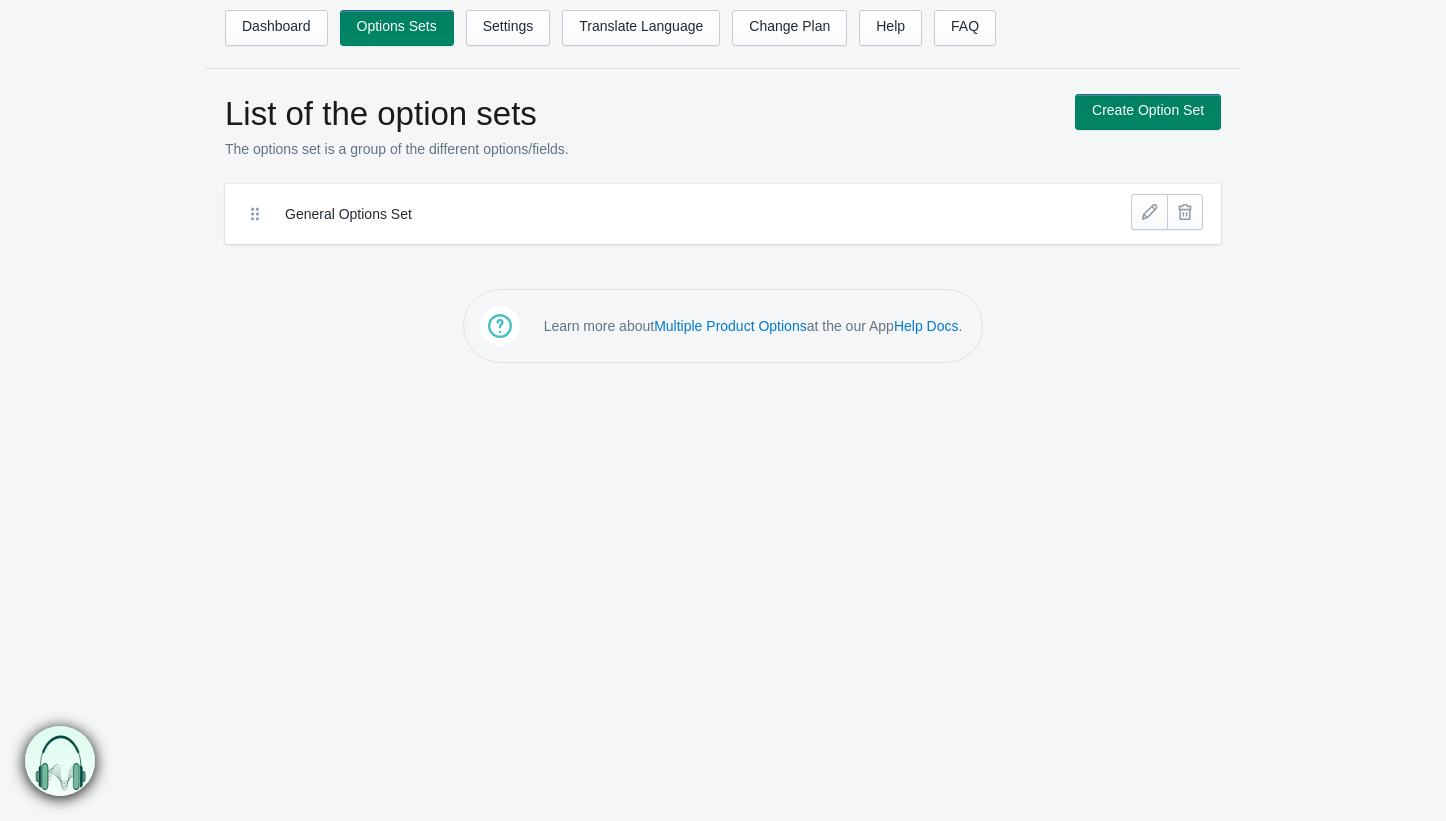 scroll, scrollTop: 0, scrollLeft: 0, axis: both 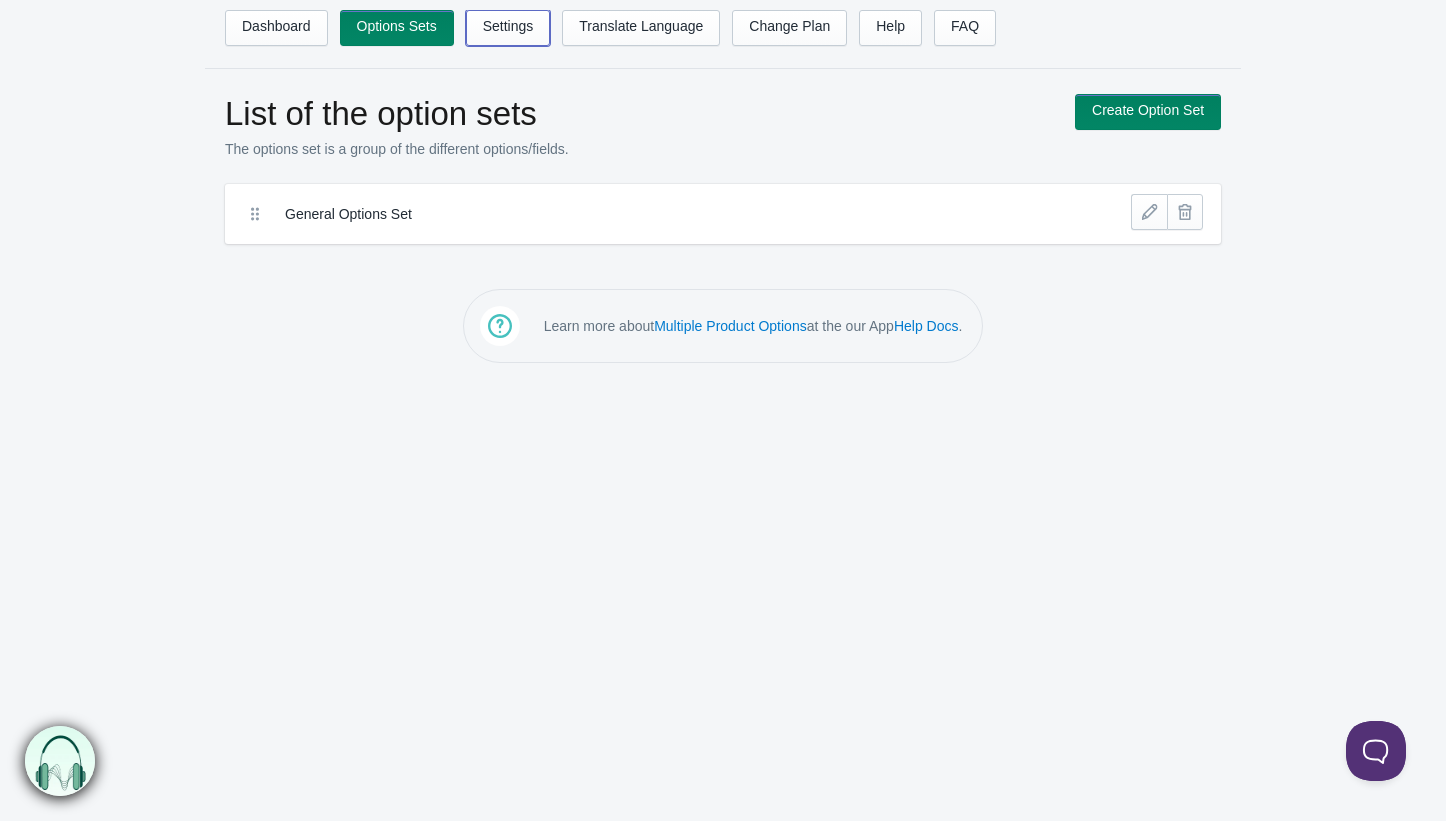 click on "Settings" at bounding box center (508, 28) 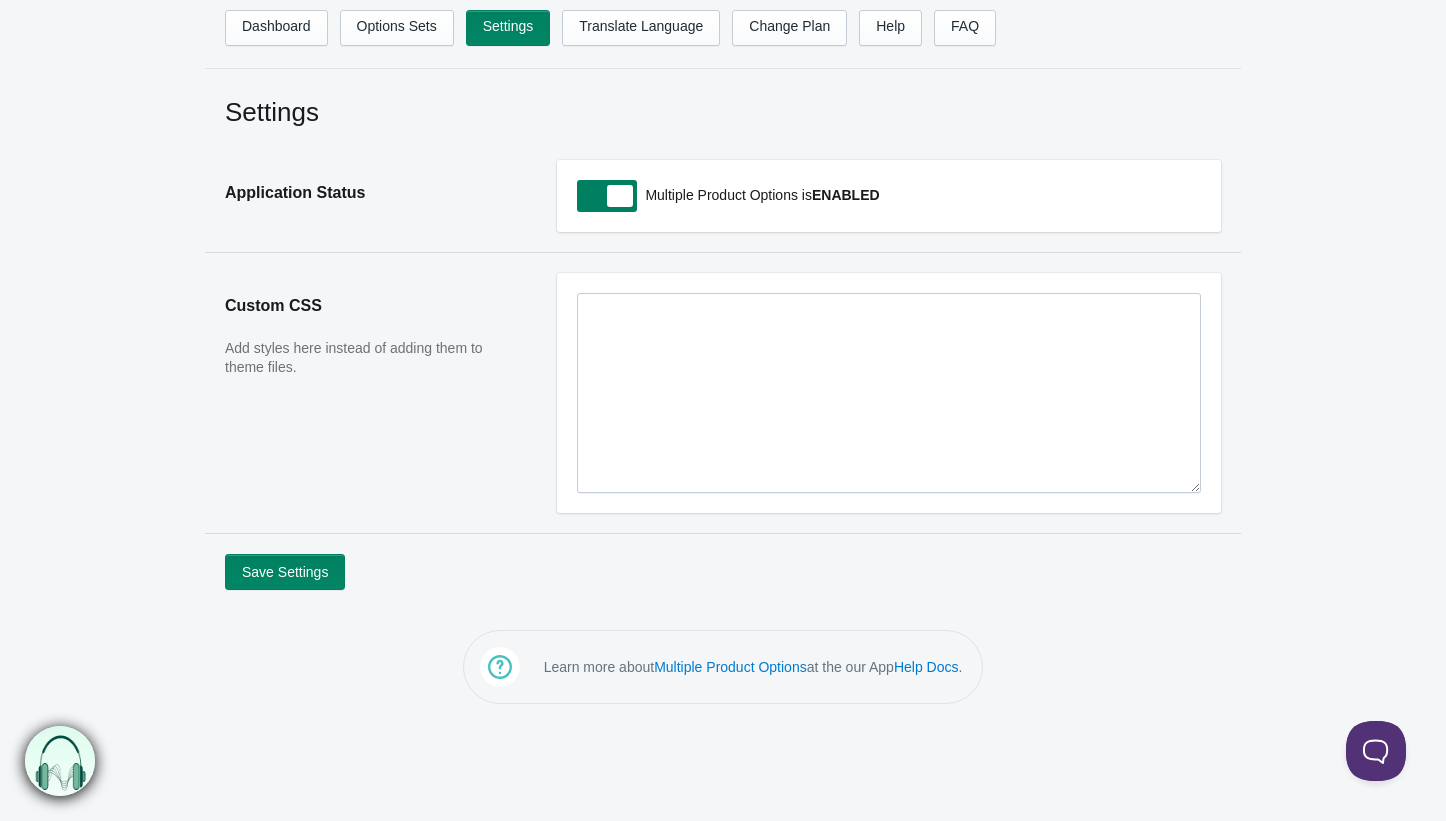 scroll, scrollTop: 0, scrollLeft: 0, axis: both 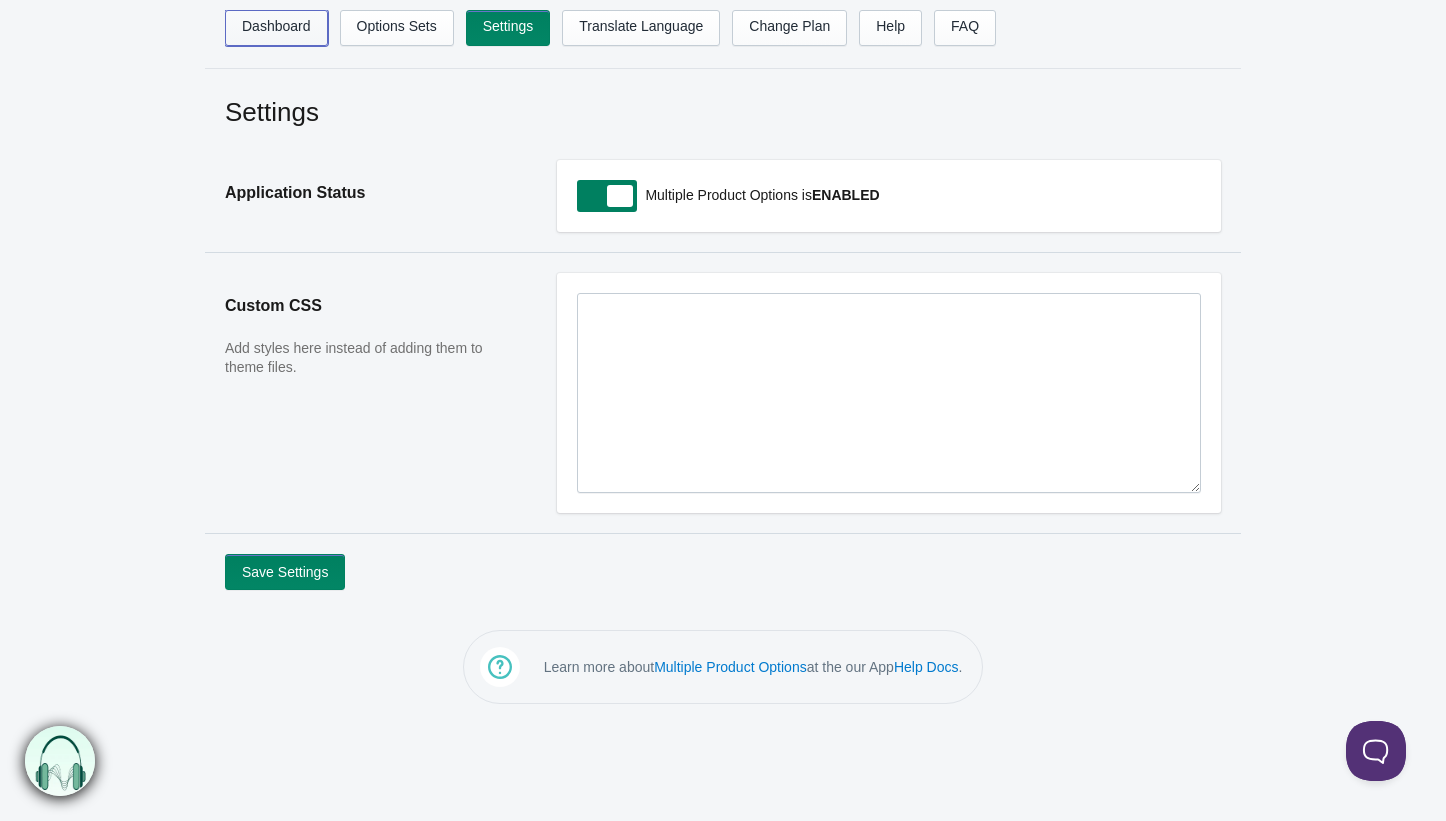 click on "Dashboard" at bounding box center (276, 28) 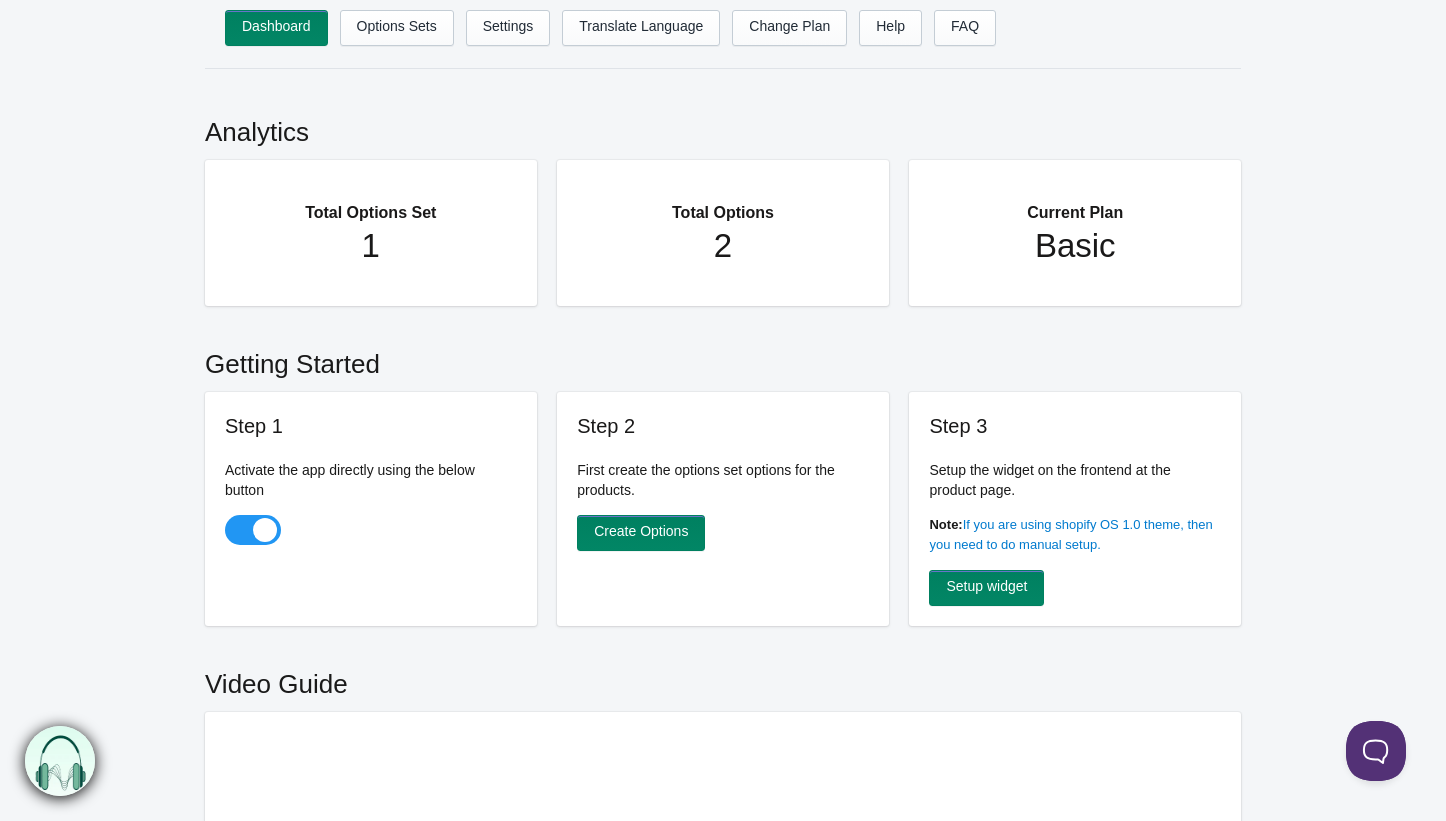 scroll, scrollTop: 0, scrollLeft: 0, axis: both 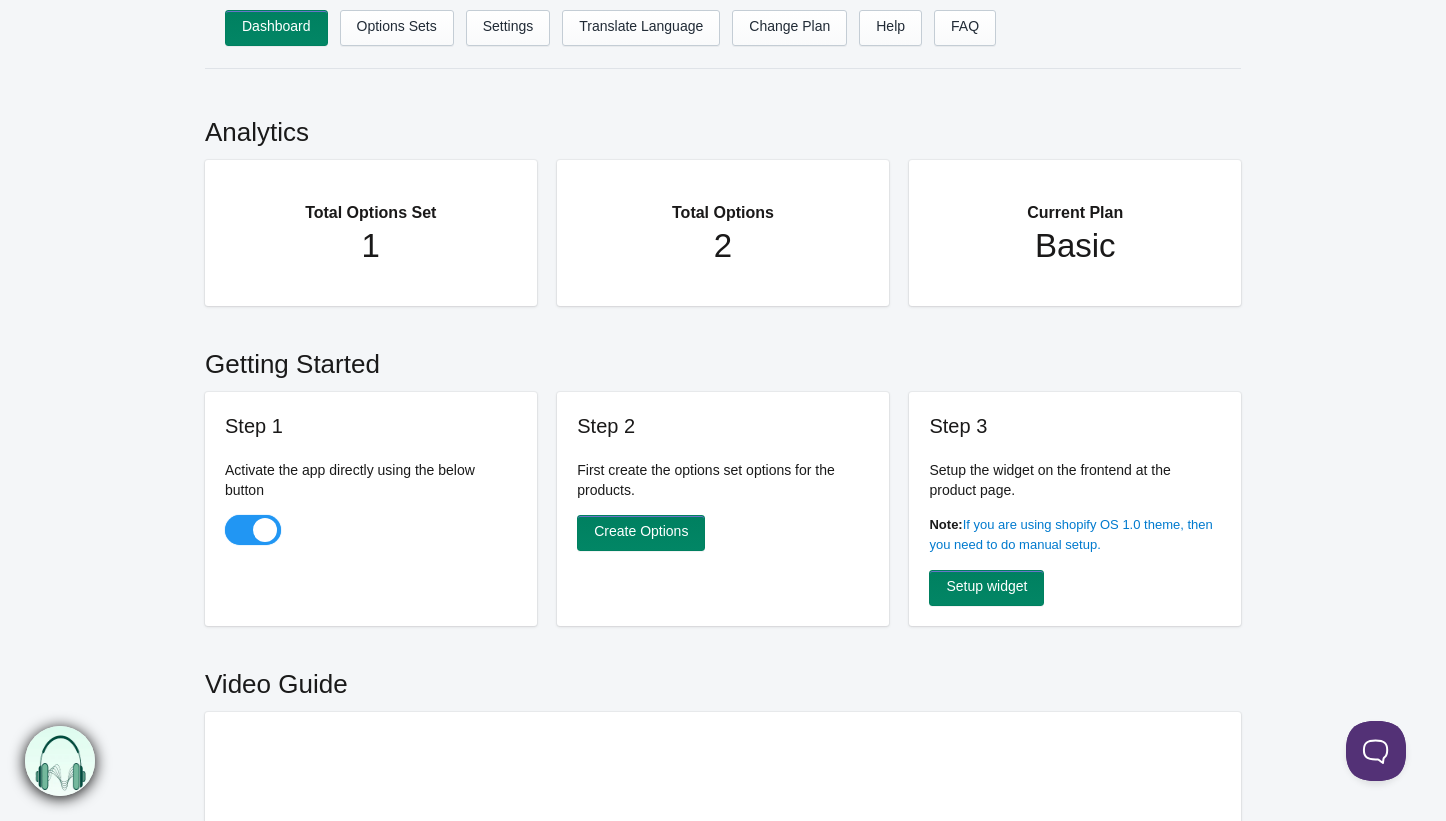 checkbox on "false" 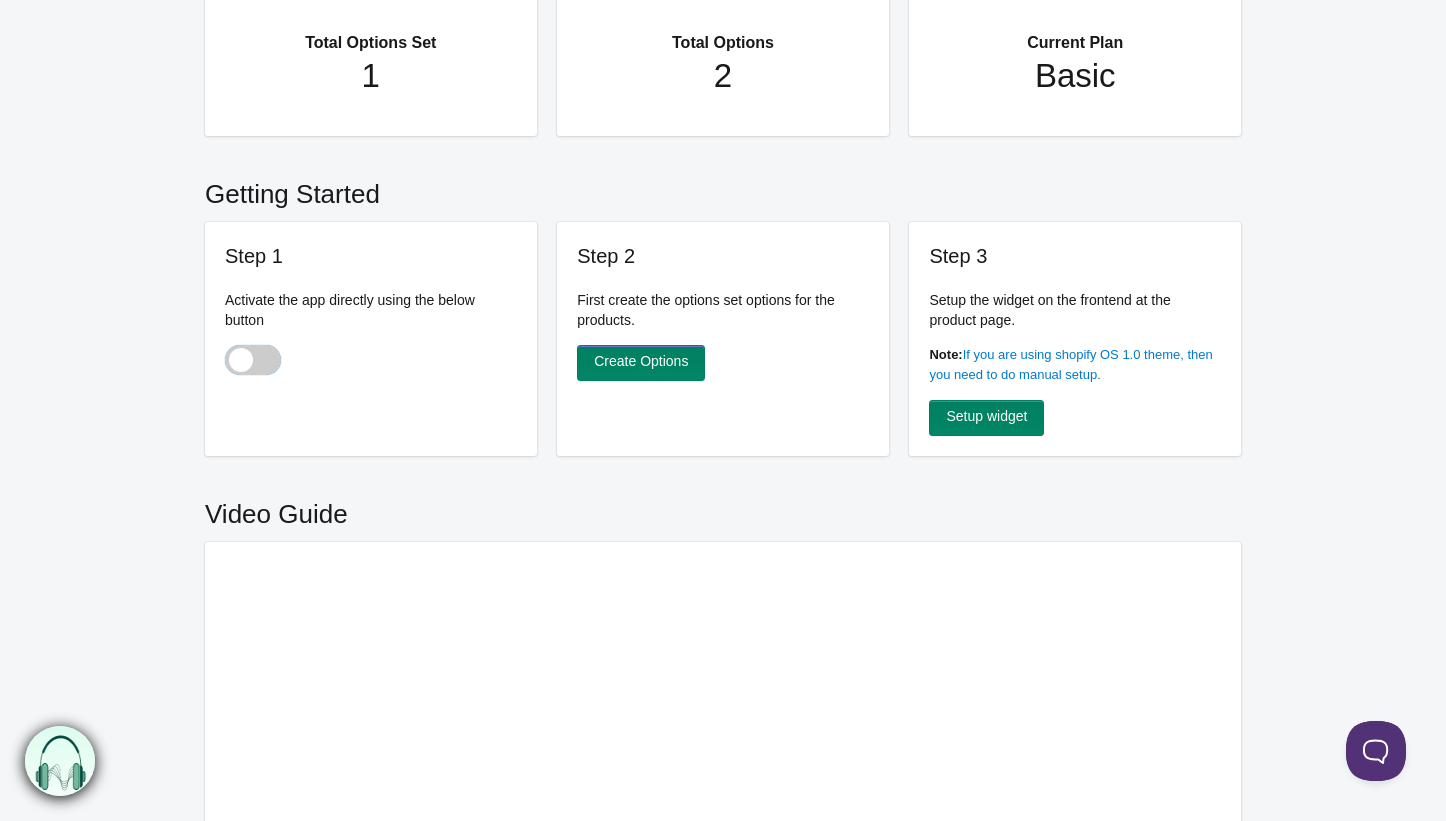 scroll, scrollTop: 0, scrollLeft: 0, axis: both 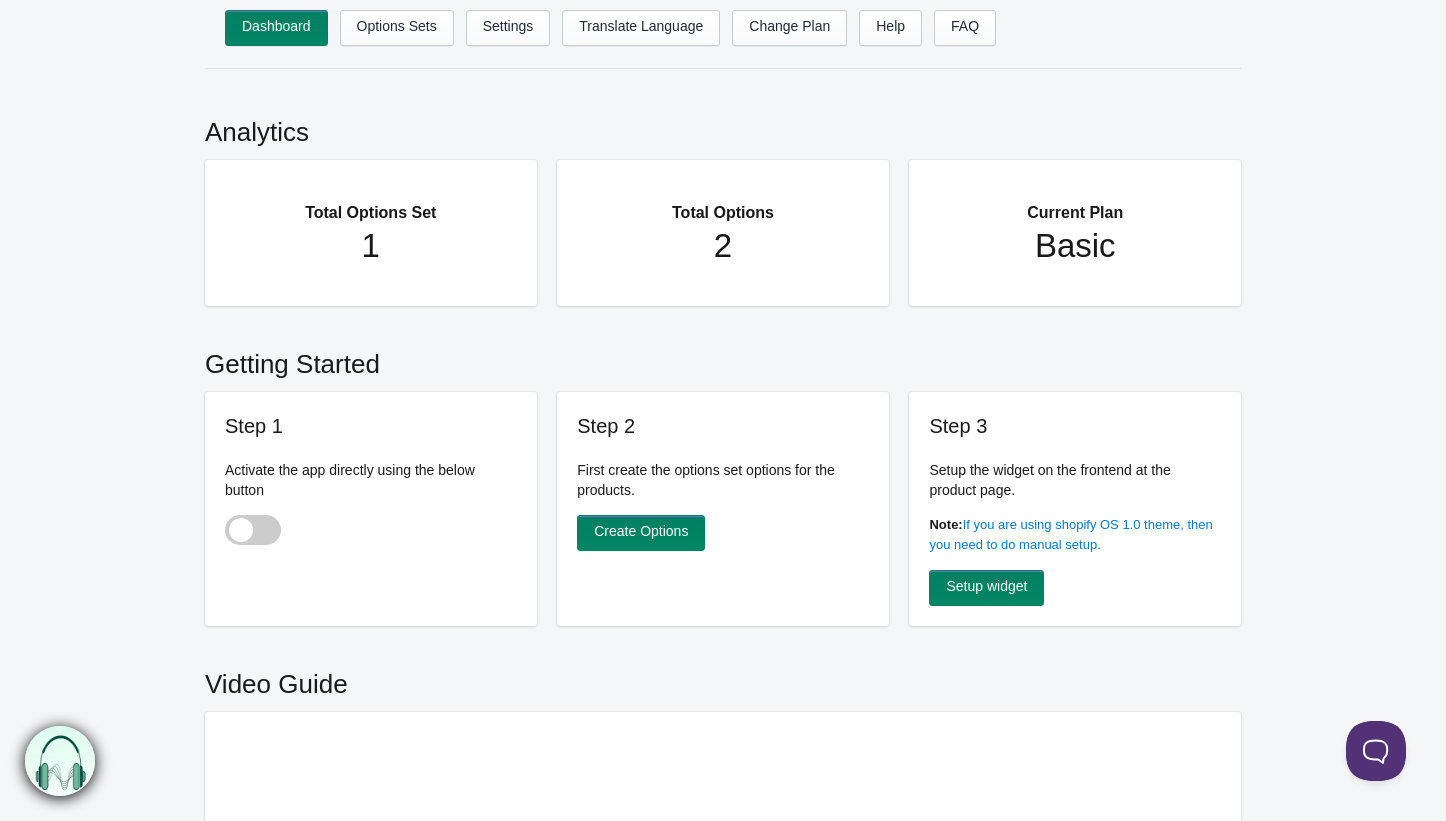 click on "2" at bounding box center [371, 246] 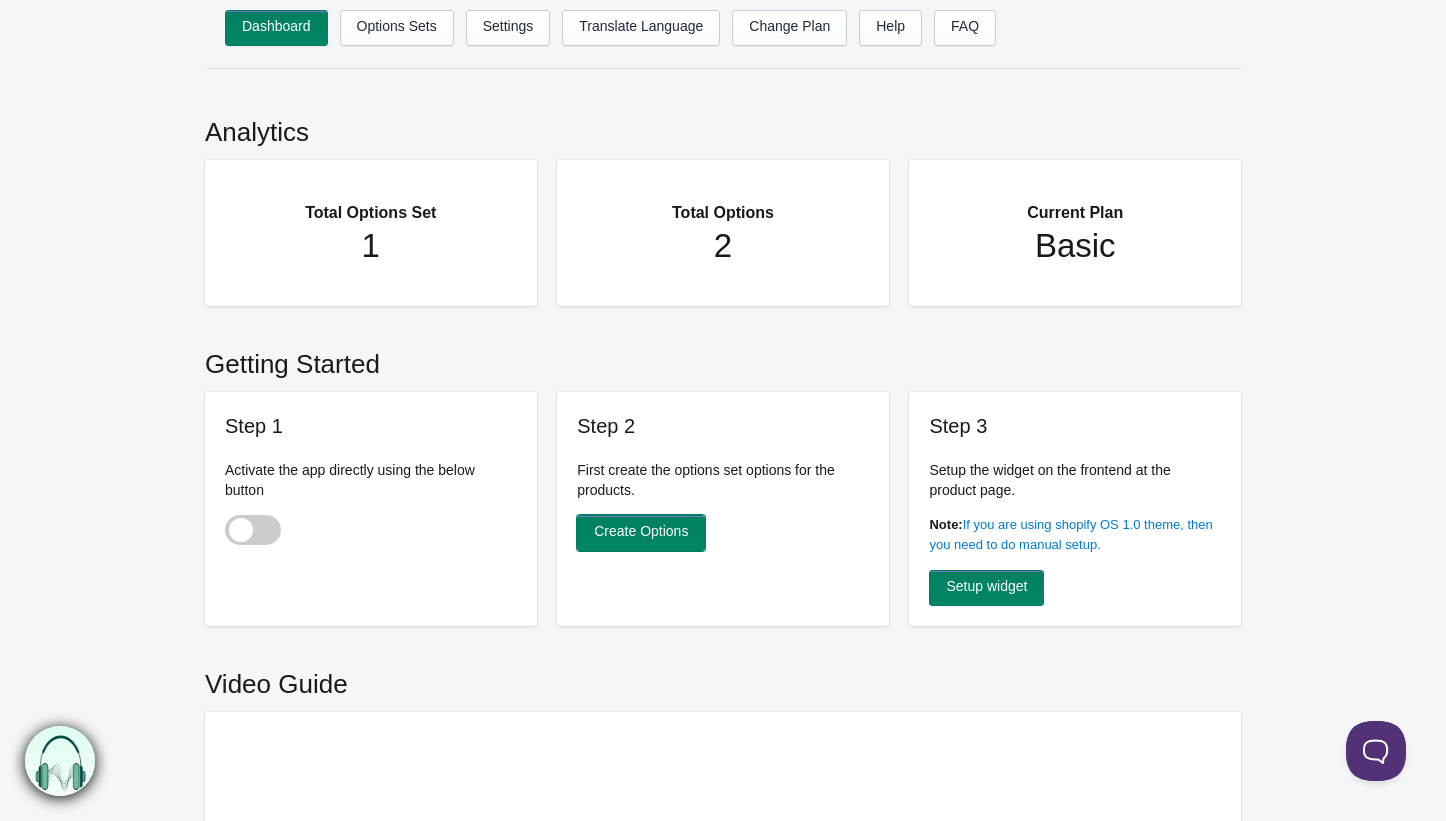 click on "Create Options" at bounding box center [641, 533] 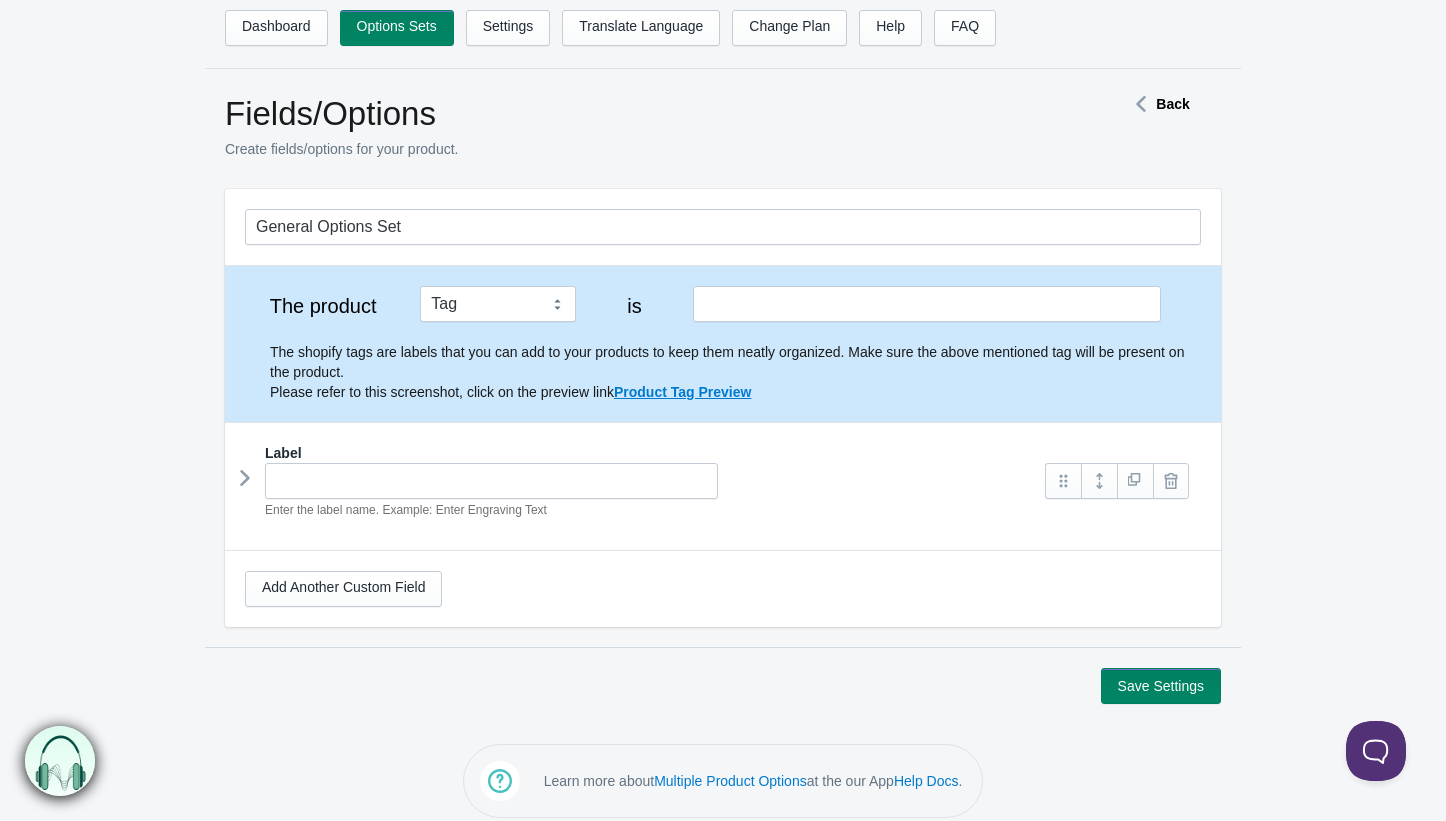 scroll, scrollTop: 0, scrollLeft: 0, axis: both 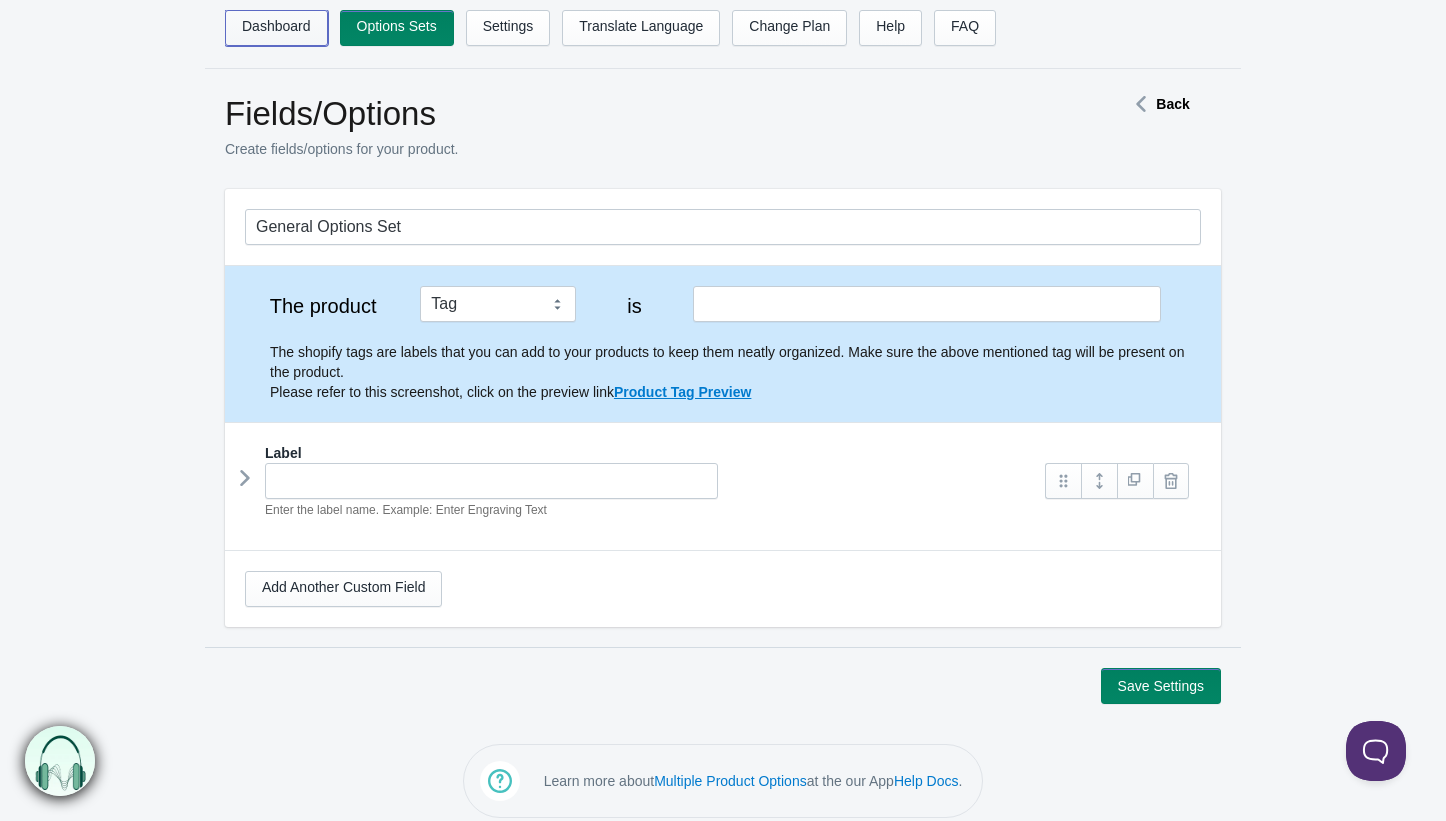 click on "Dashboard" at bounding box center (276, 28) 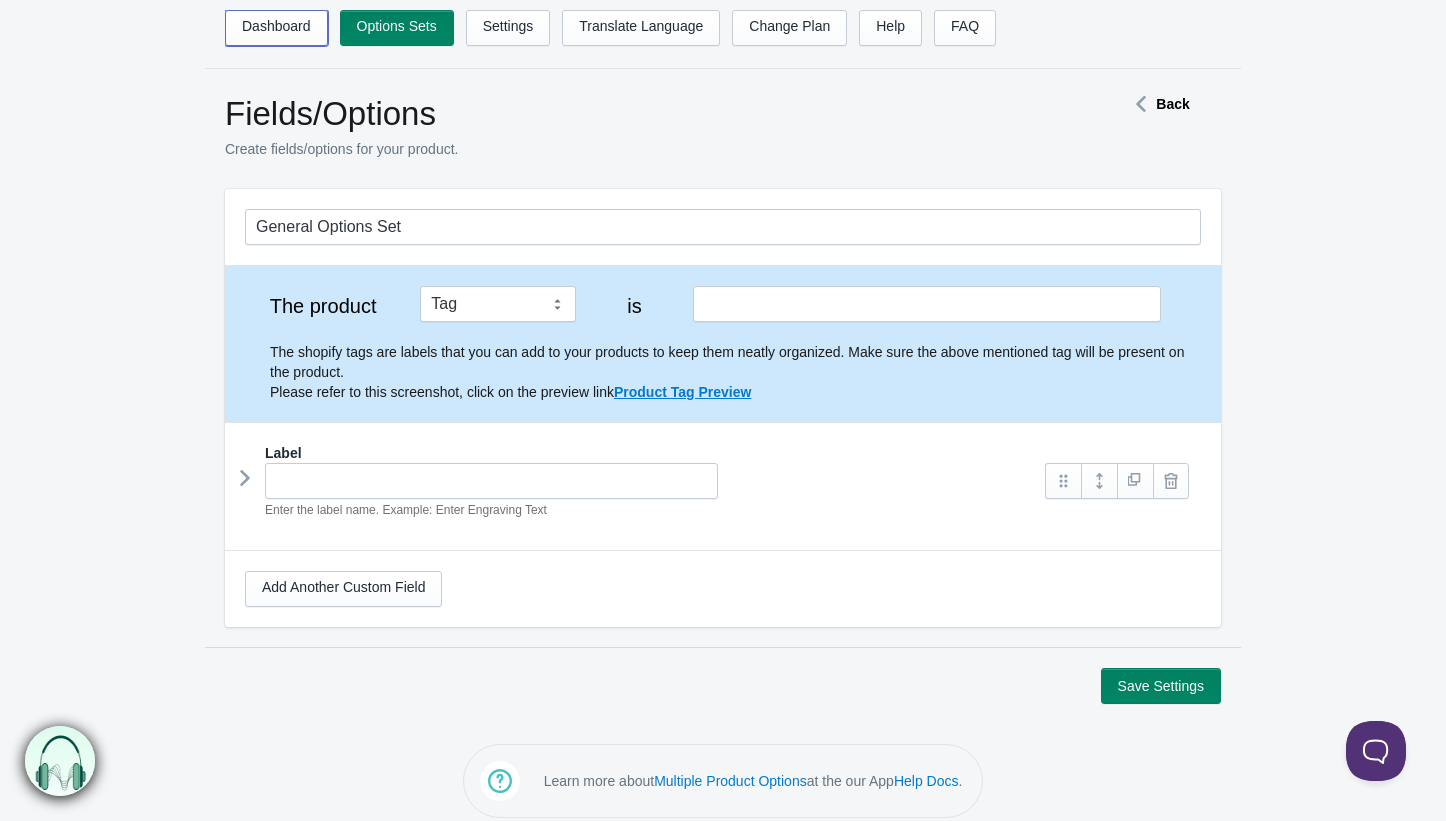 scroll, scrollTop: 1, scrollLeft: 0, axis: vertical 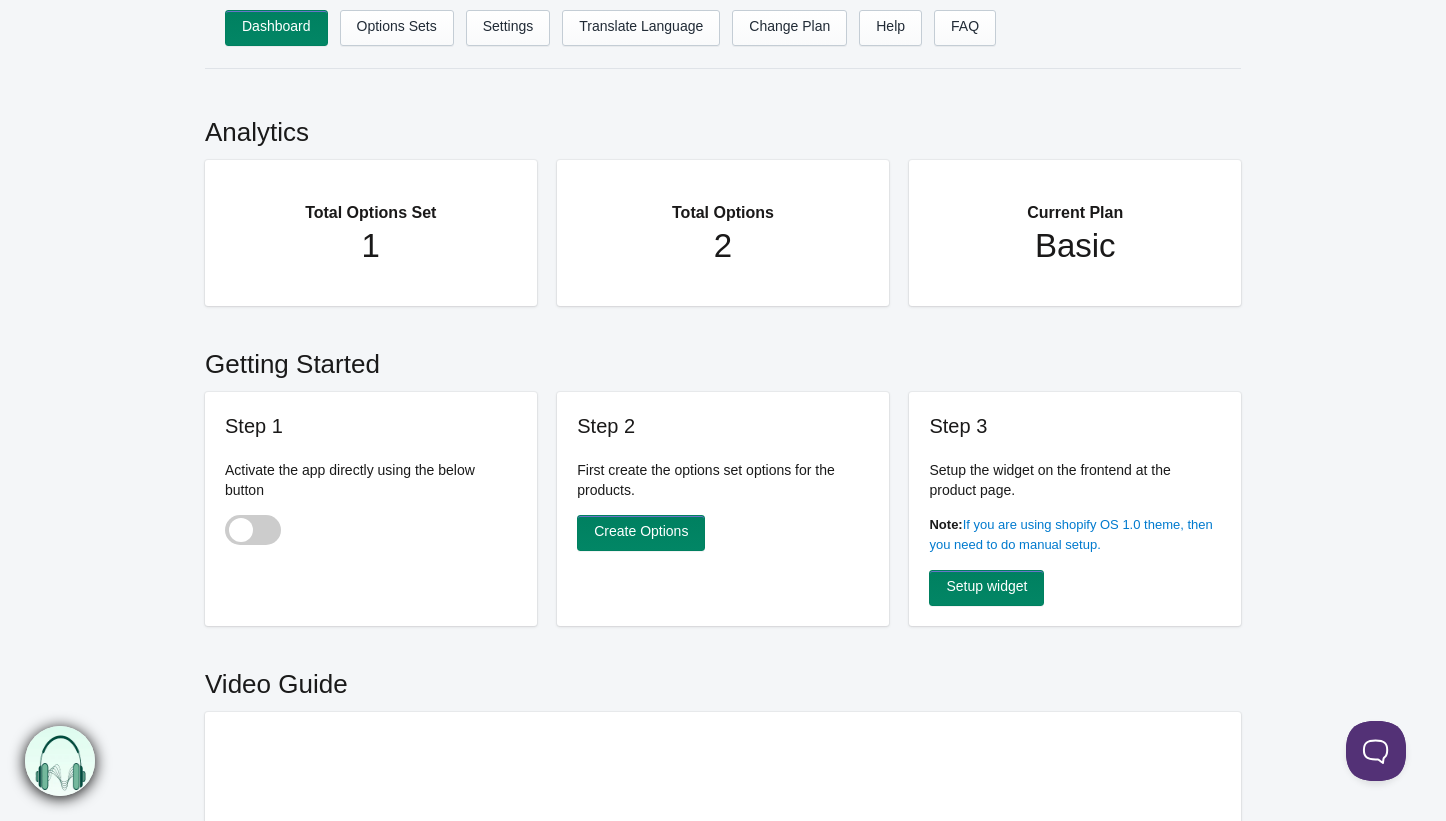click on "Total Options" at bounding box center (371, 203) 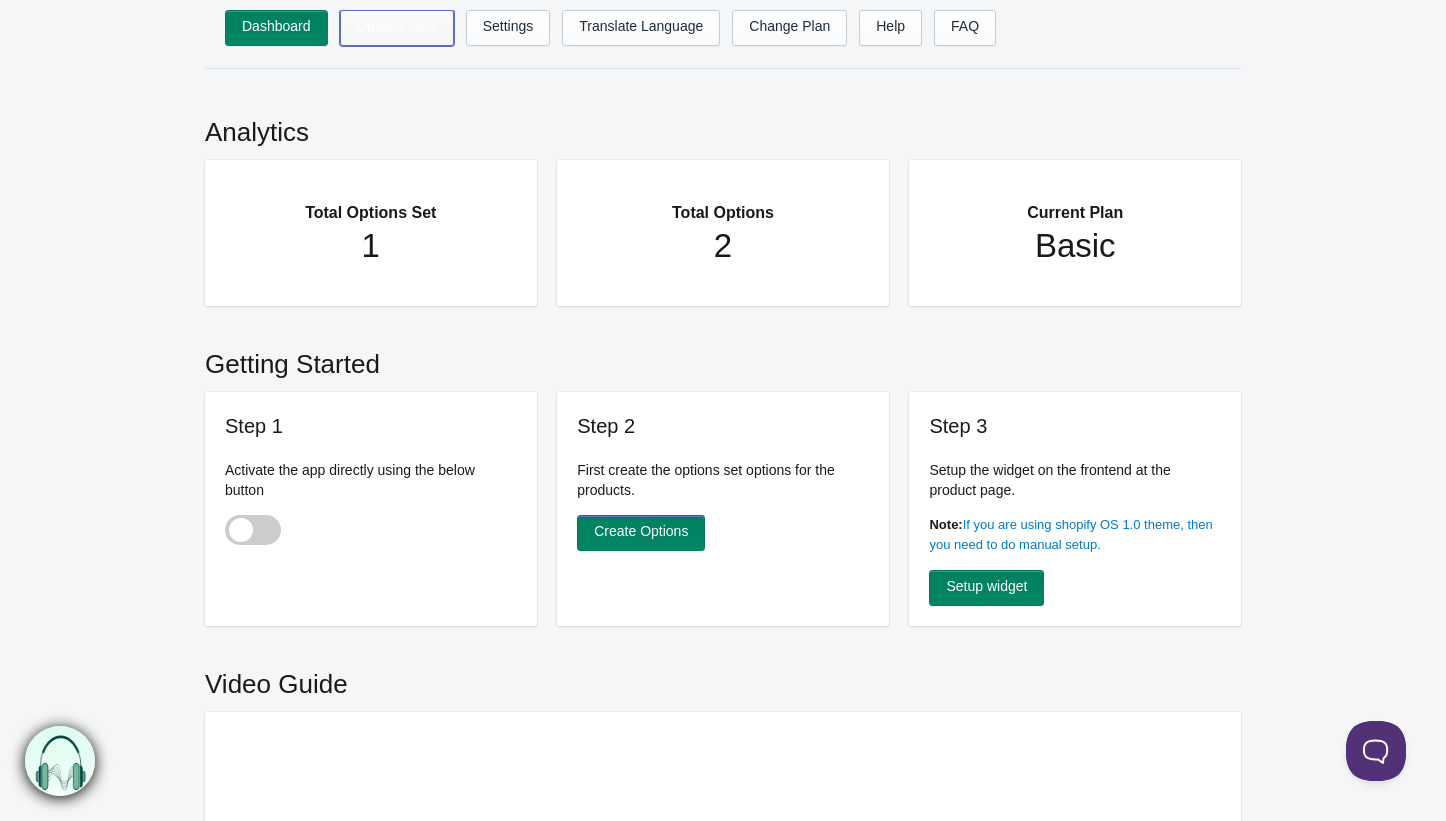 click on "Options Sets" at bounding box center (397, 28) 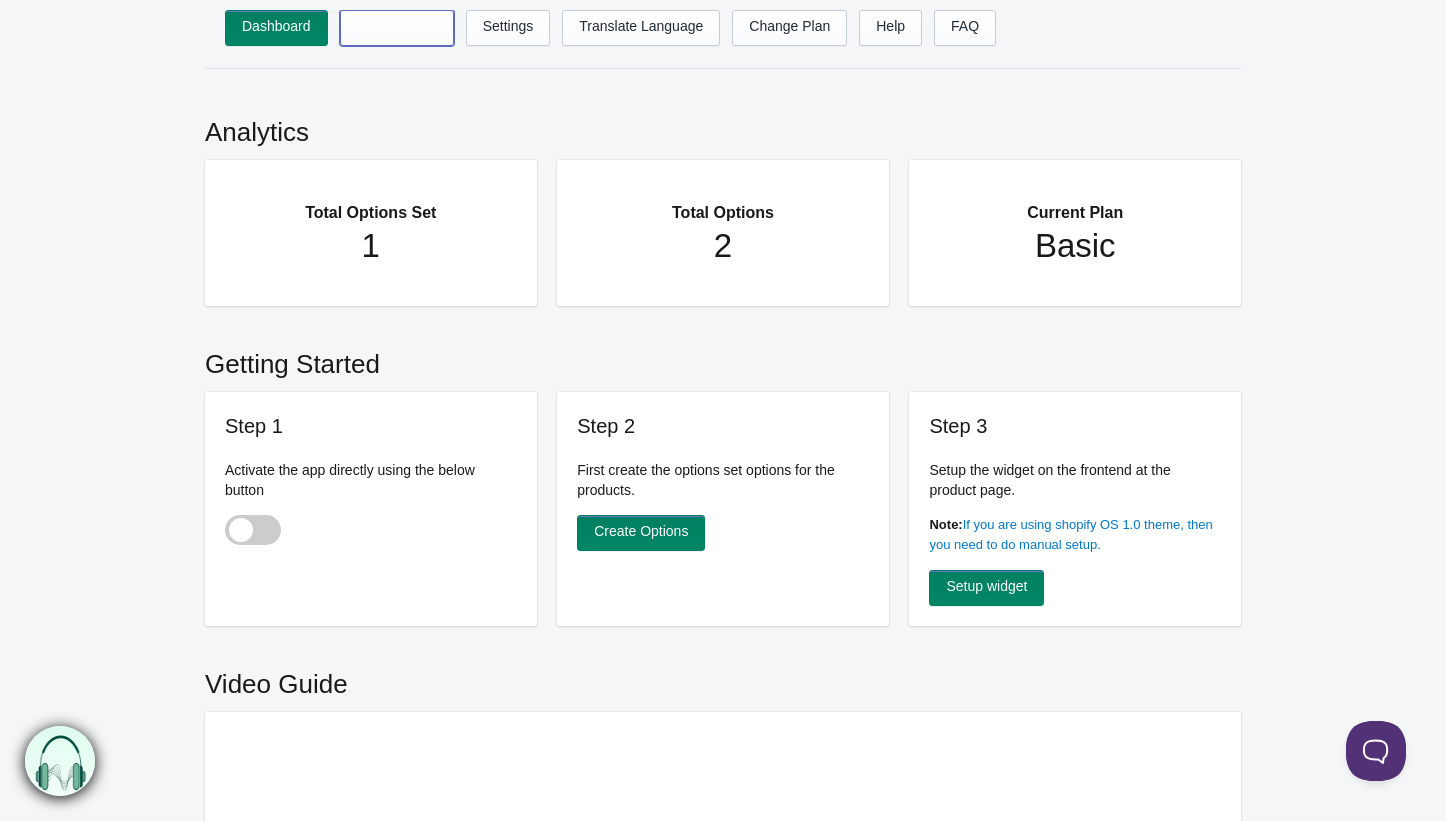 scroll, scrollTop: 4, scrollLeft: 0, axis: vertical 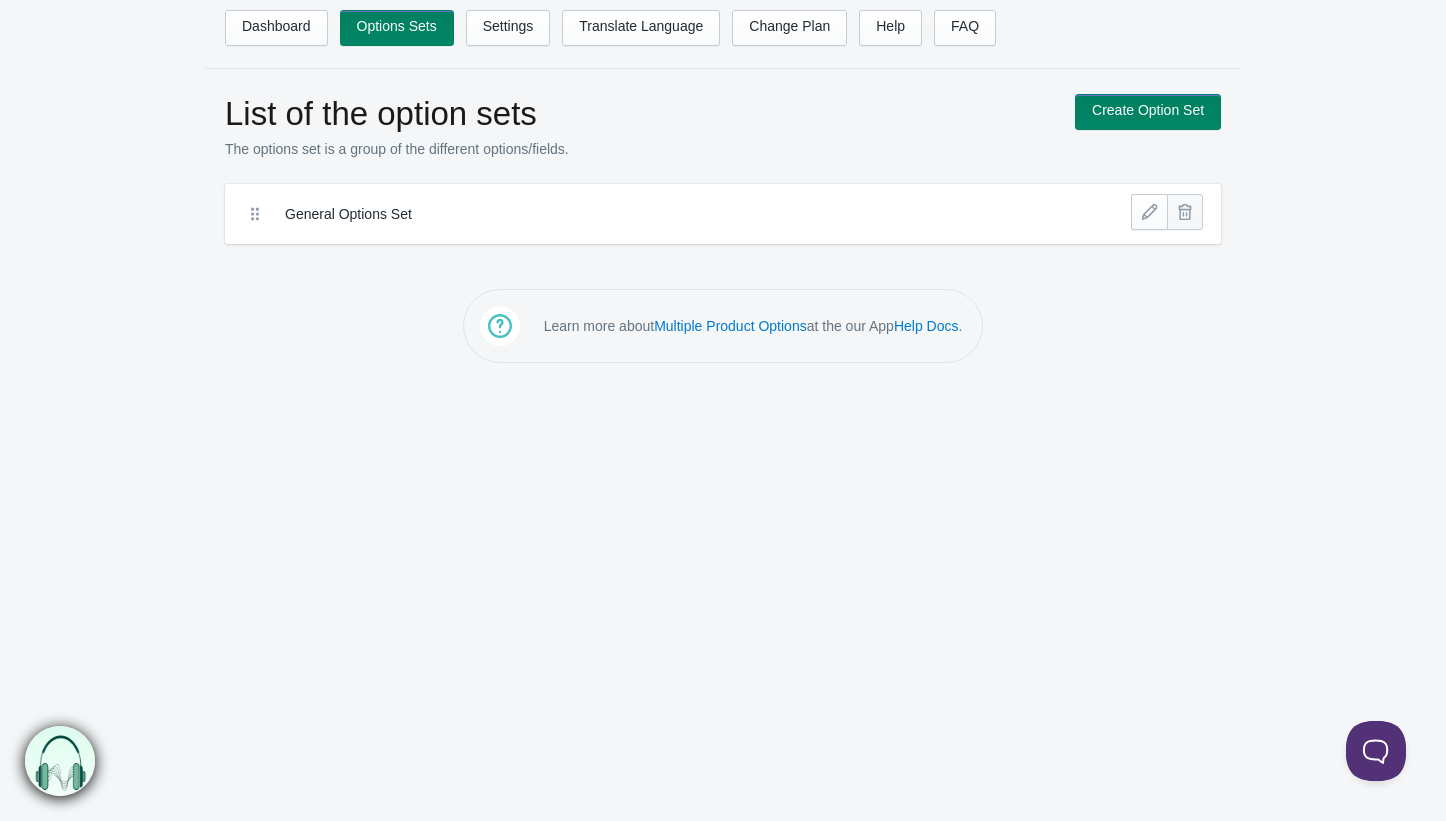 click at bounding box center [1185, 212] 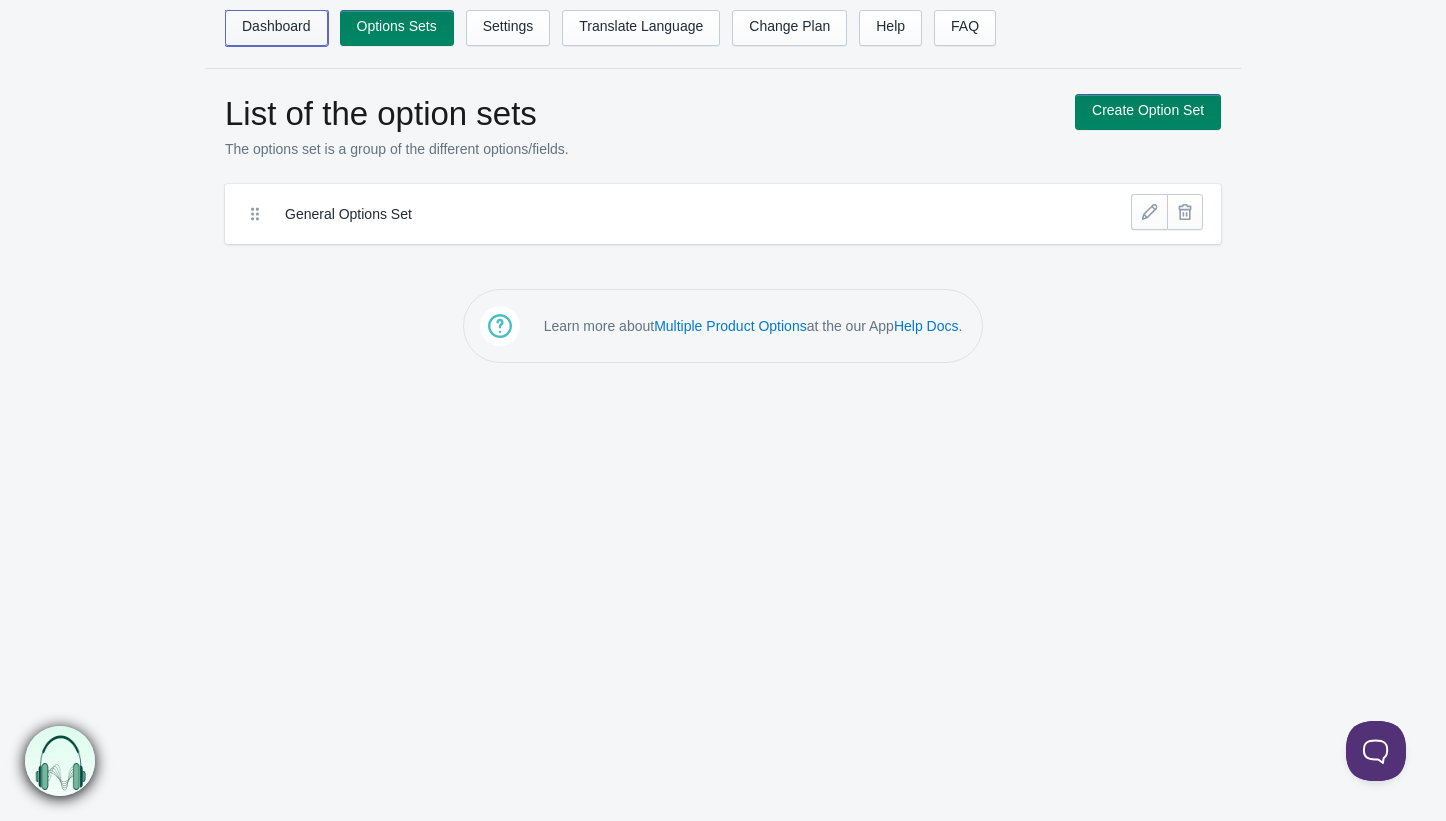 click on "Dashboard" at bounding box center [276, 28] 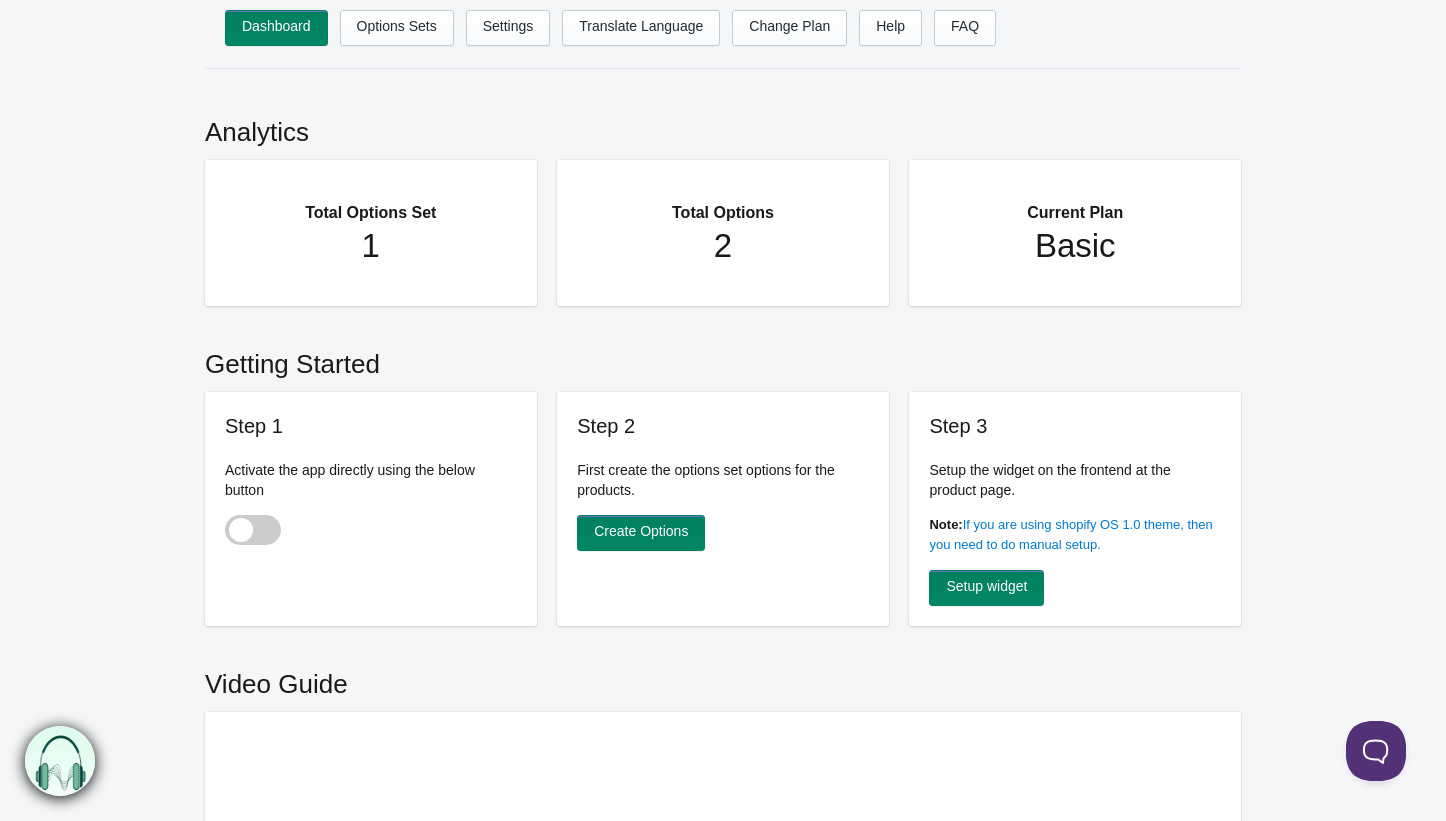 scroll, scrollTop: 0, scrollLeft: 0, axis: both 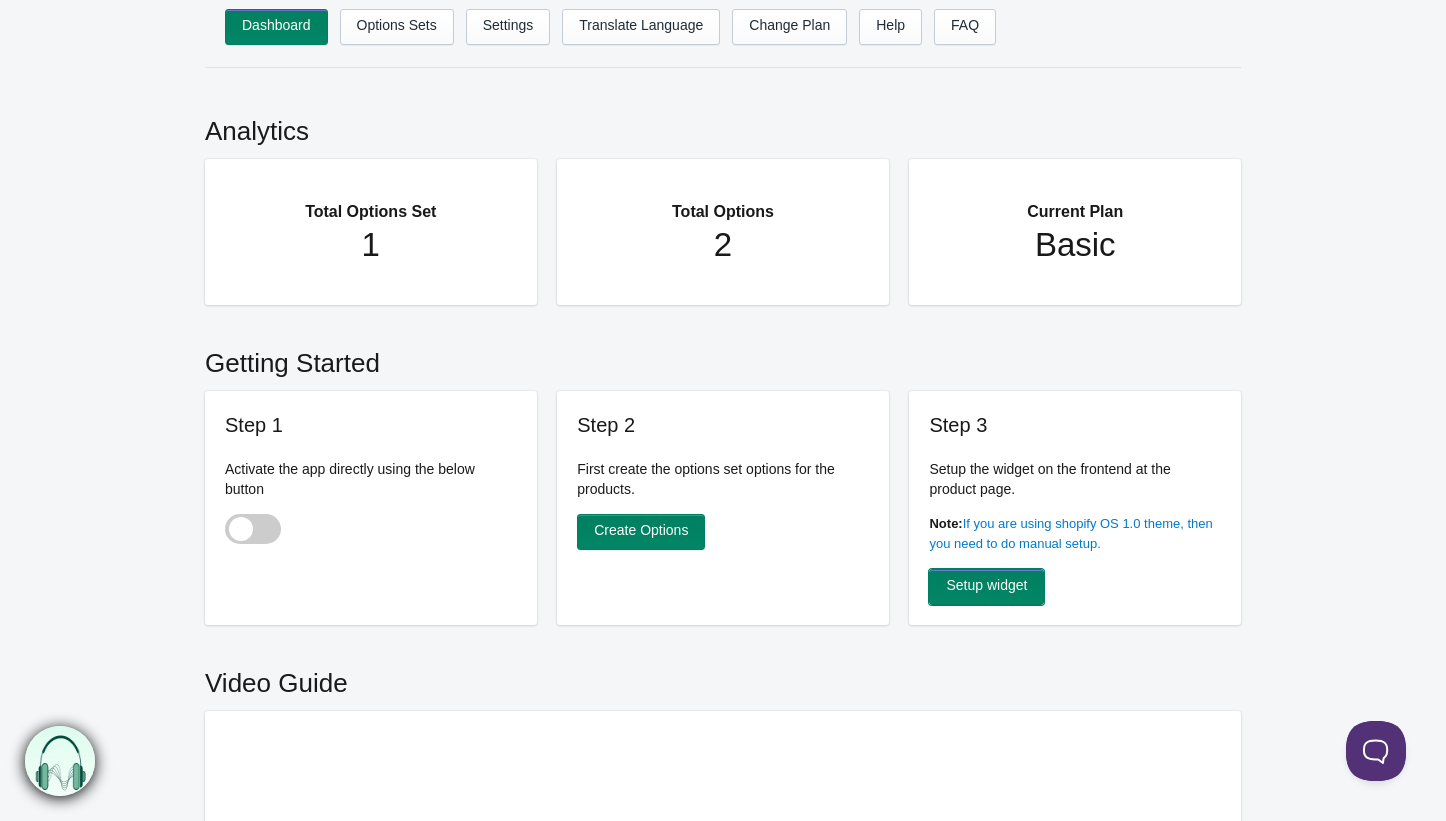 click on "Setup widget" at bounding box center [986, 587] 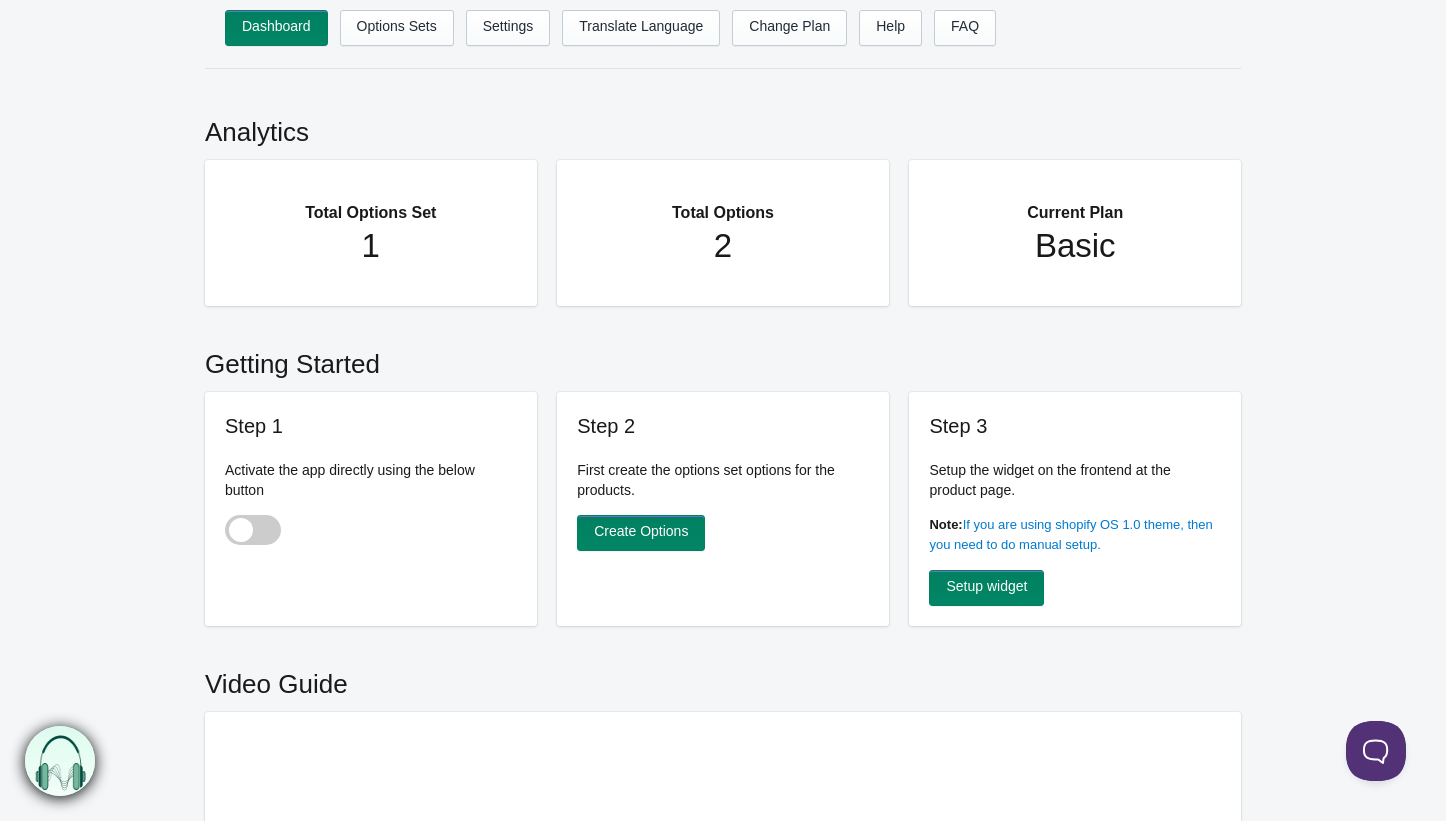 scroll, scrollTop: 0, scrollLeft: 0, axis: both 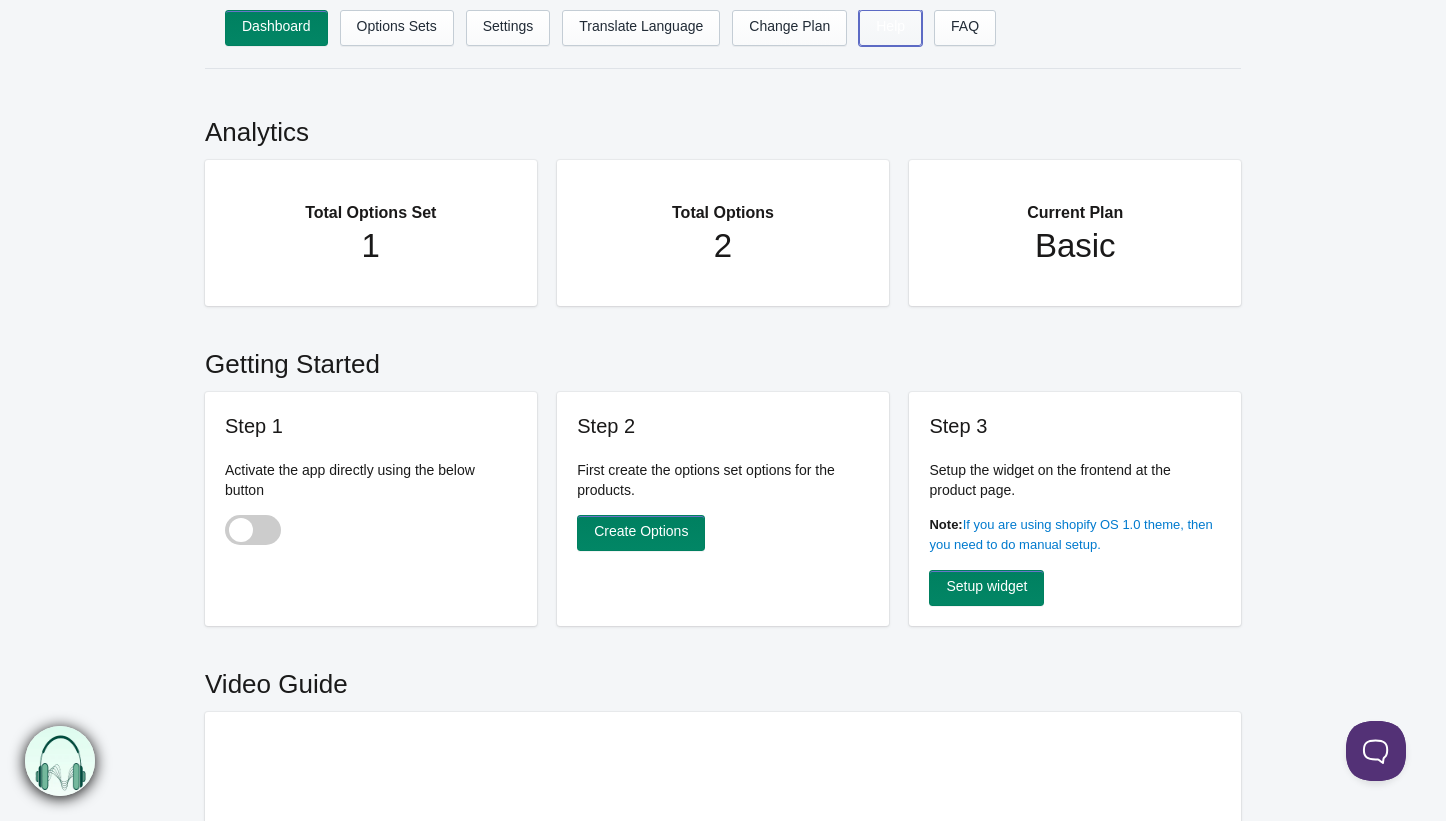 click on "Help" at bounding box center [890, 28] 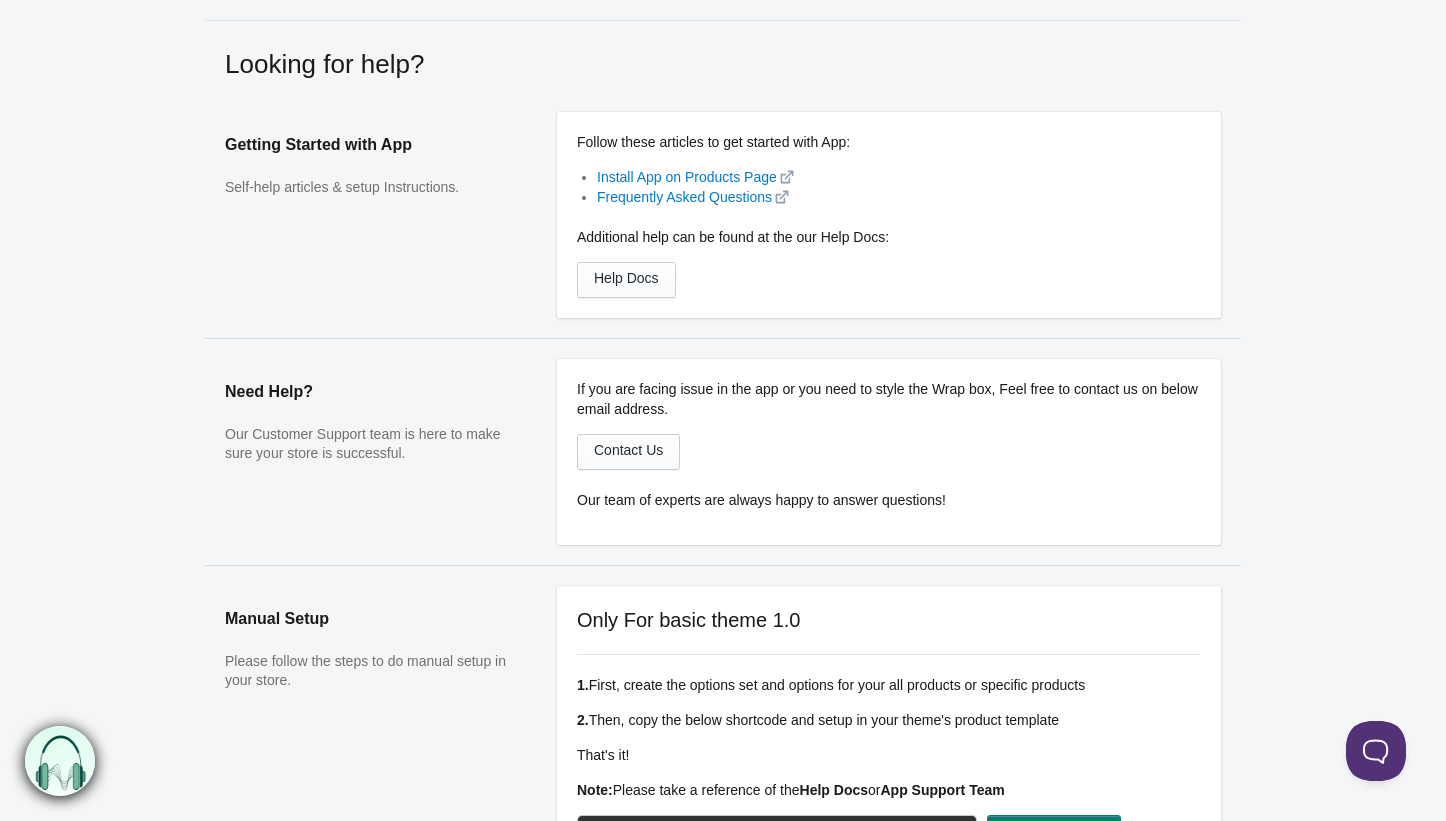 scroll, scrollTop: 0, scrollLeft: 0, axis: both 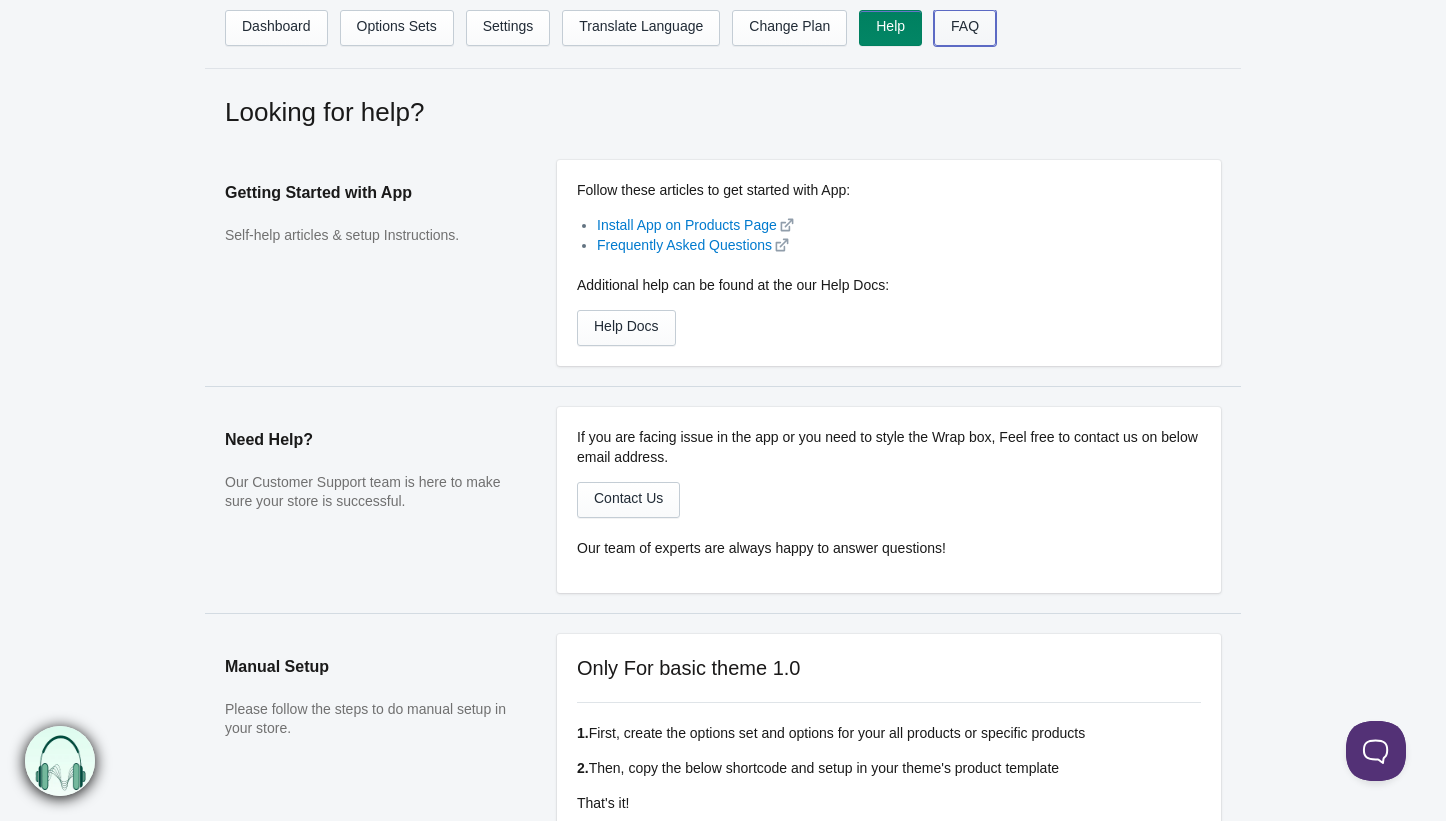 click on "FAQ" at bounding box center (965, 28) 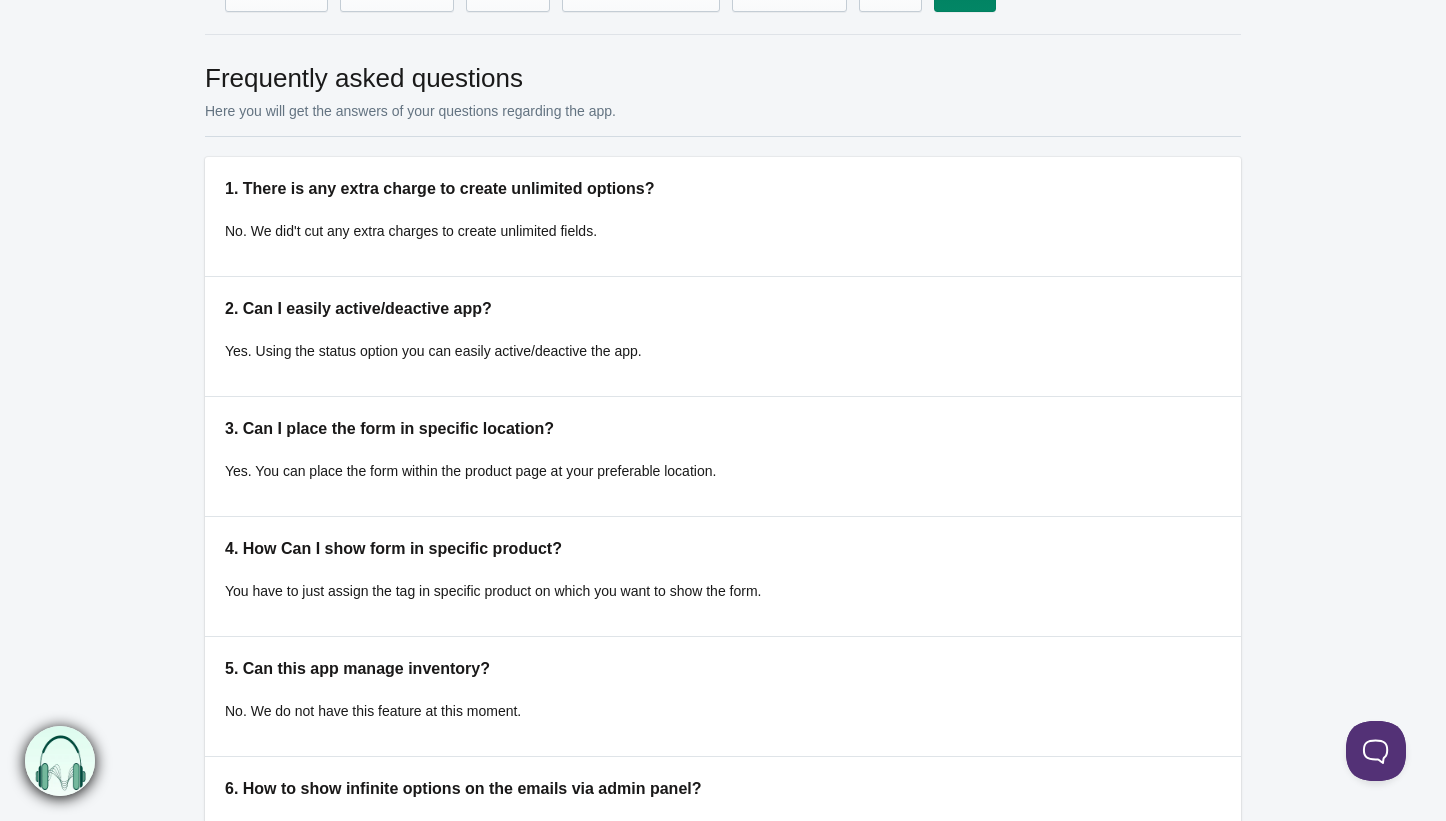 scroll, scrollTop: 0, scrollLeft: 0, axis: both 